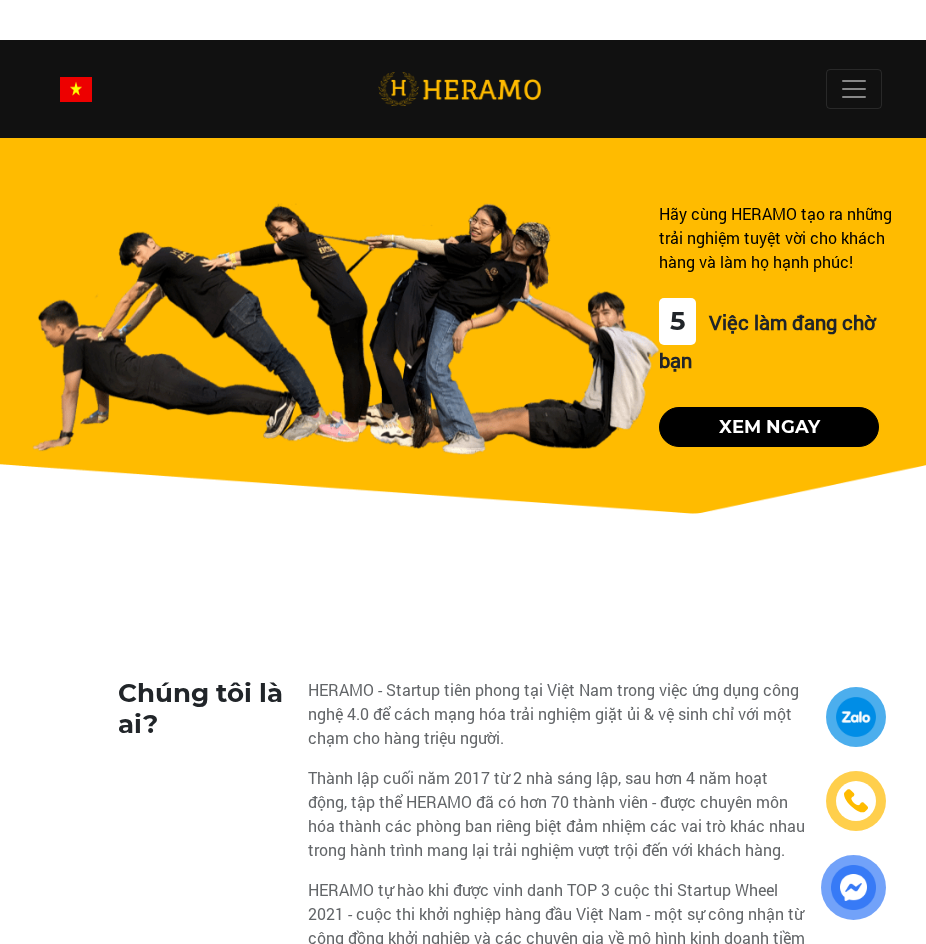 scroll, scrollTop: 0, scrollLeft: 0, axis: both 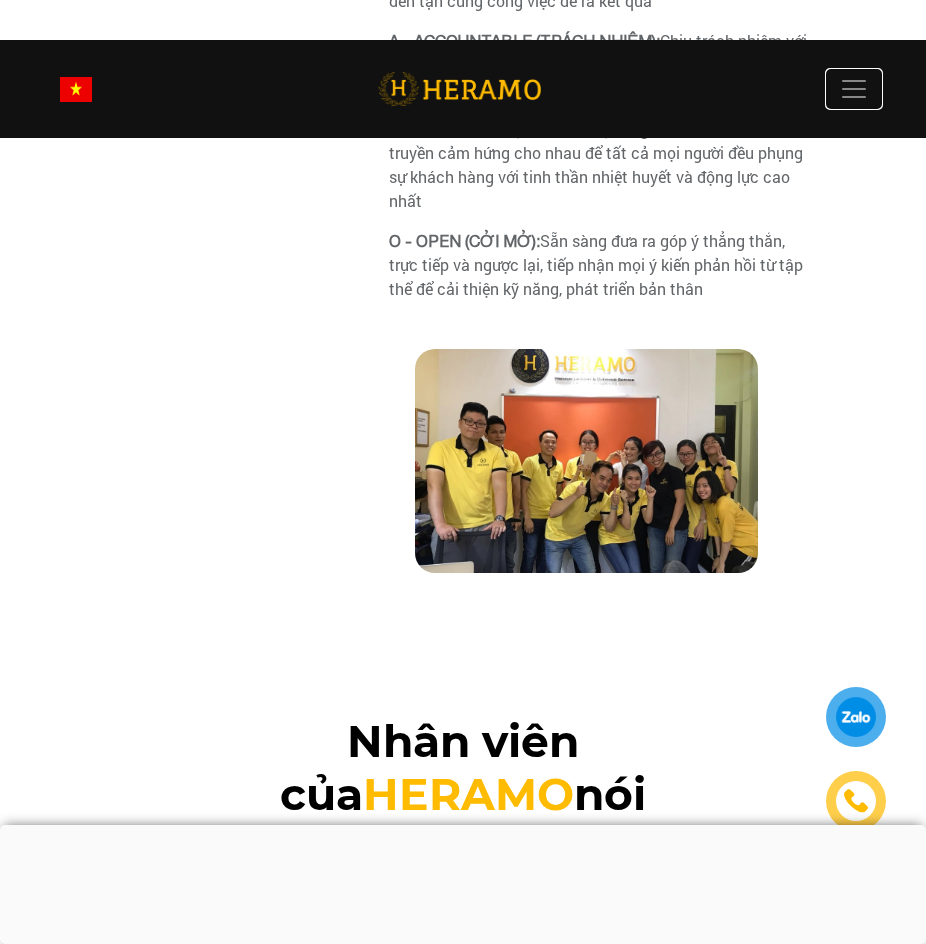 click at bounding box center [854, 89] 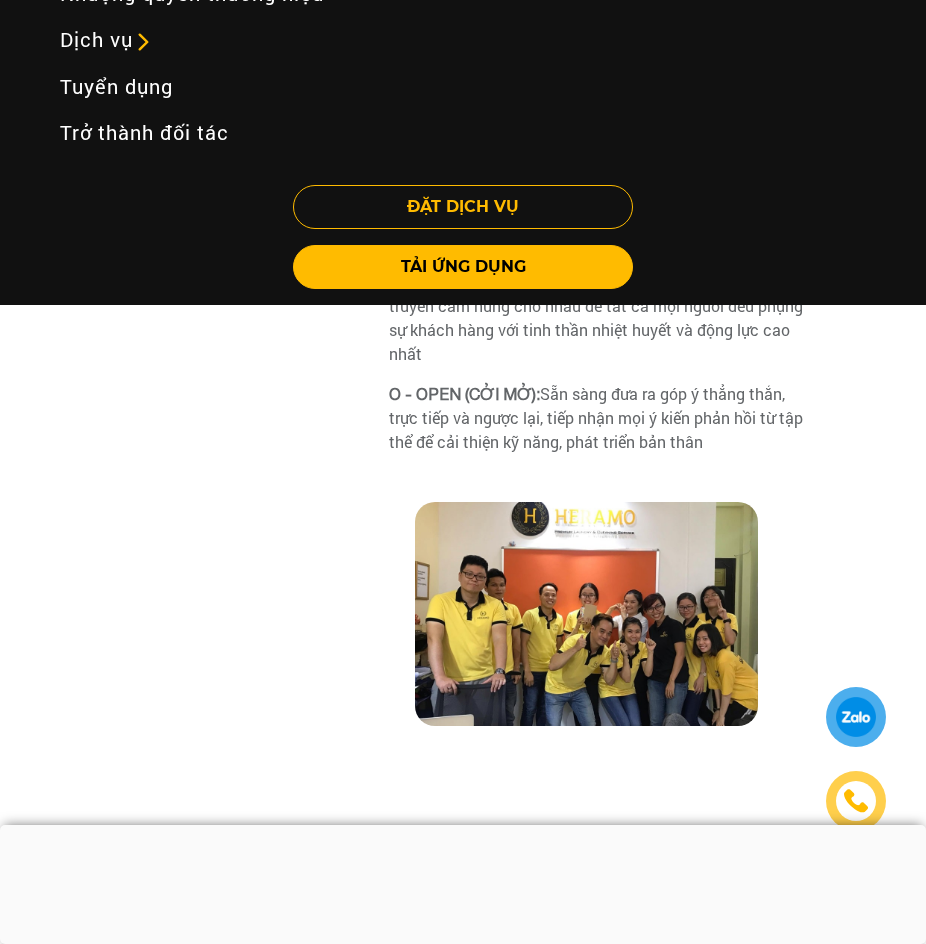 scroll, scrollTop: 2000, scrollLeft: 0, axis: vertical 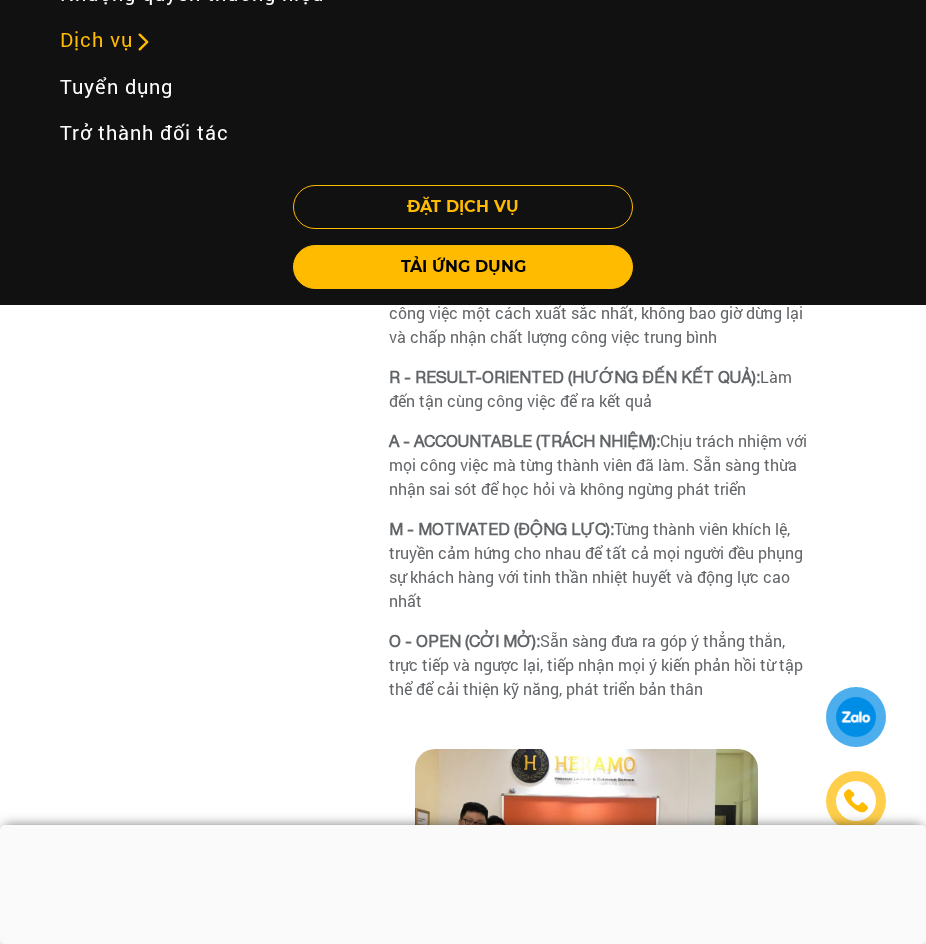 click on "Dịch vụ" at bounding box center [106, 39] 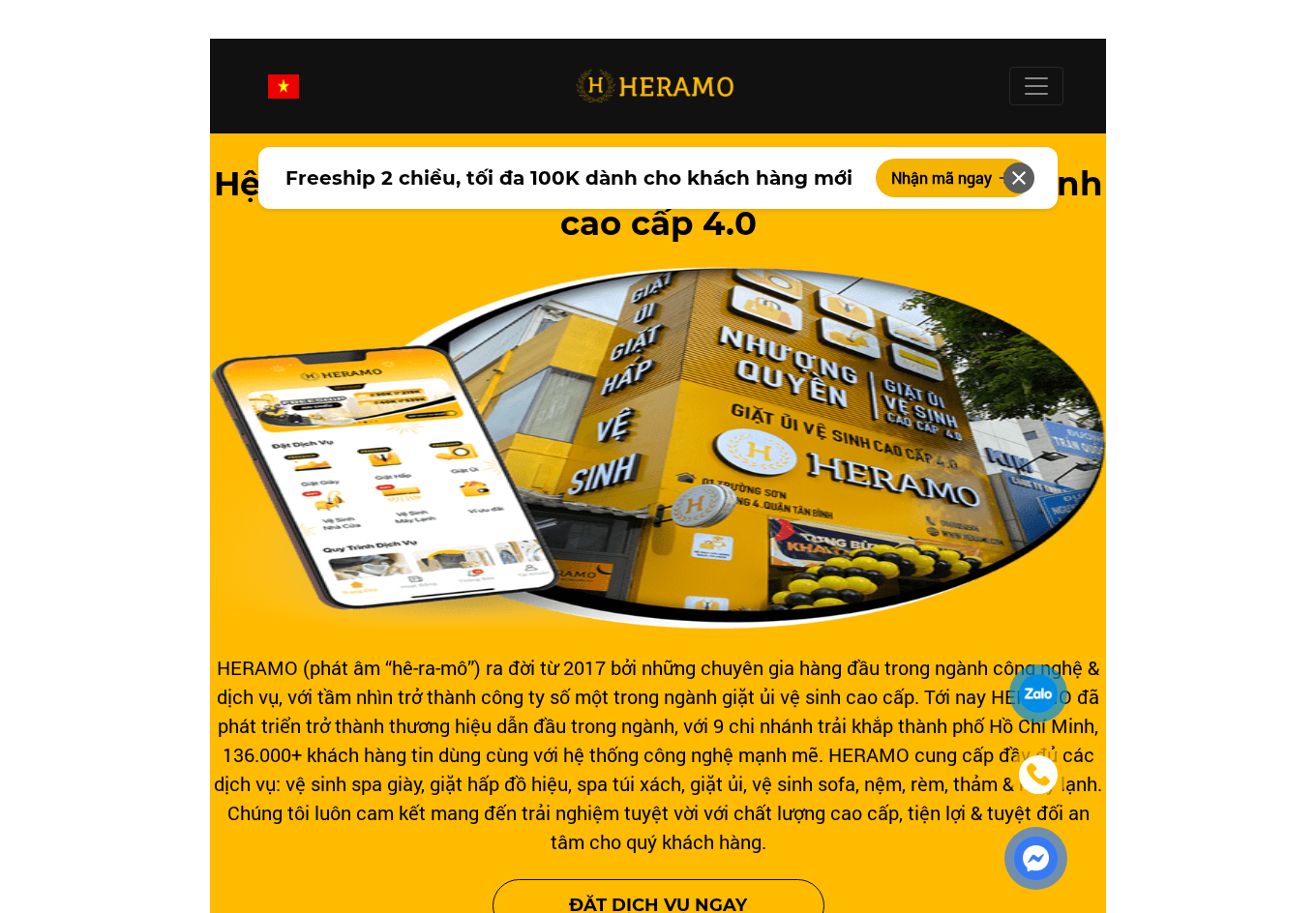 scroll, scrollTop: 0, scrollLeft: 0, axis: both 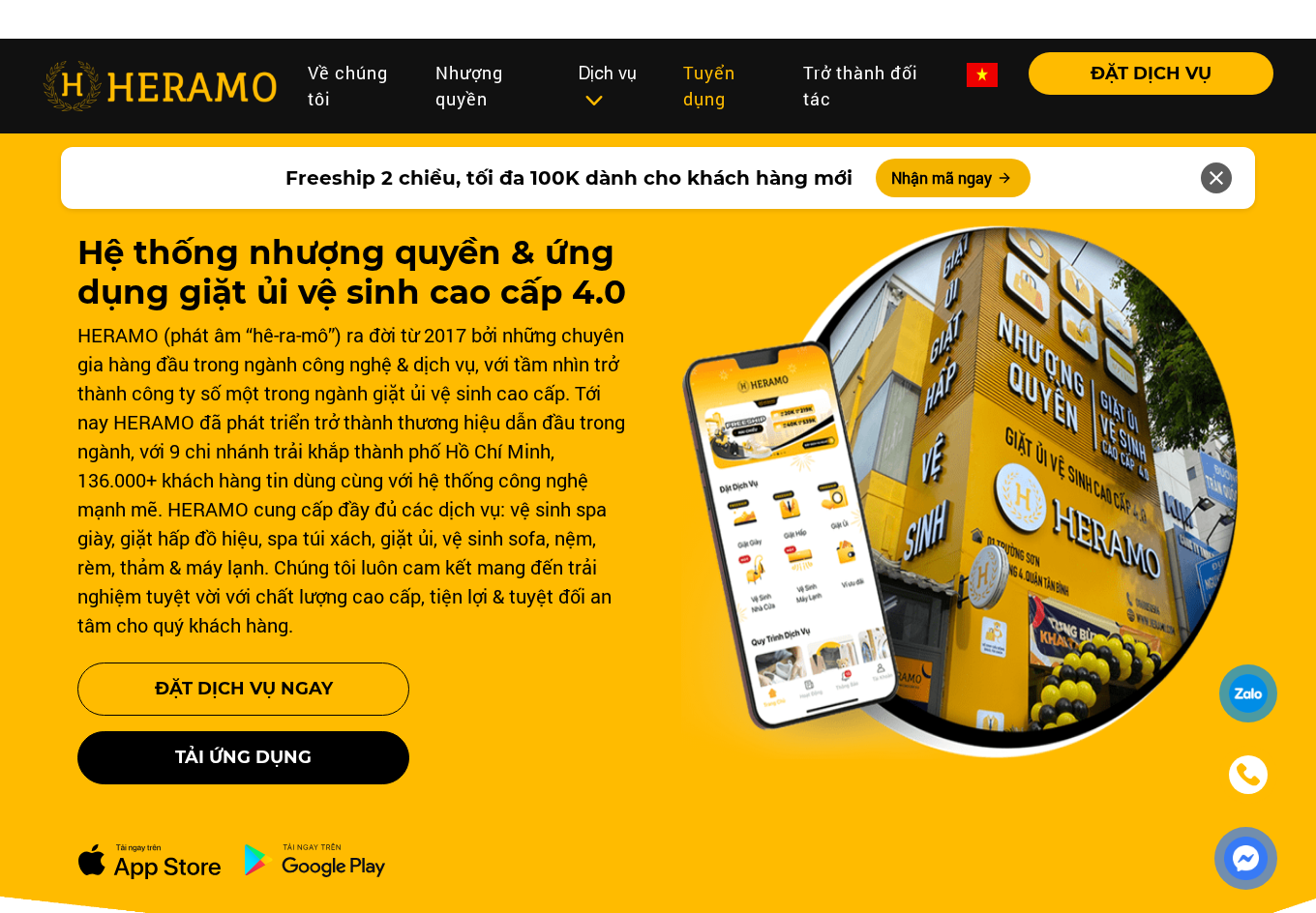 click on "Tuyển dụng" at bounding box center (728, 86) 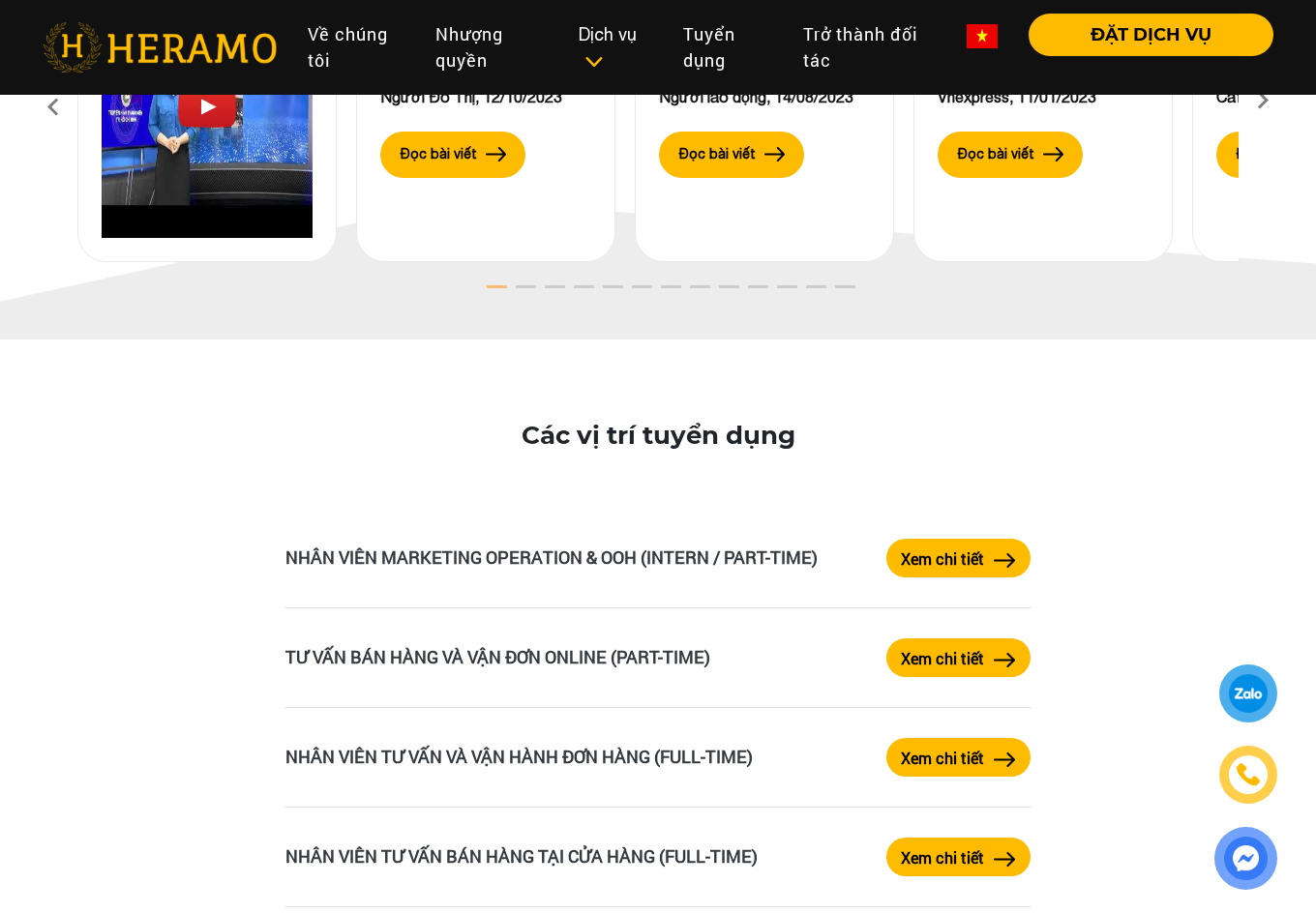 scroll, scrollTop: 3288, scrollLeft: 0, axis: vertical 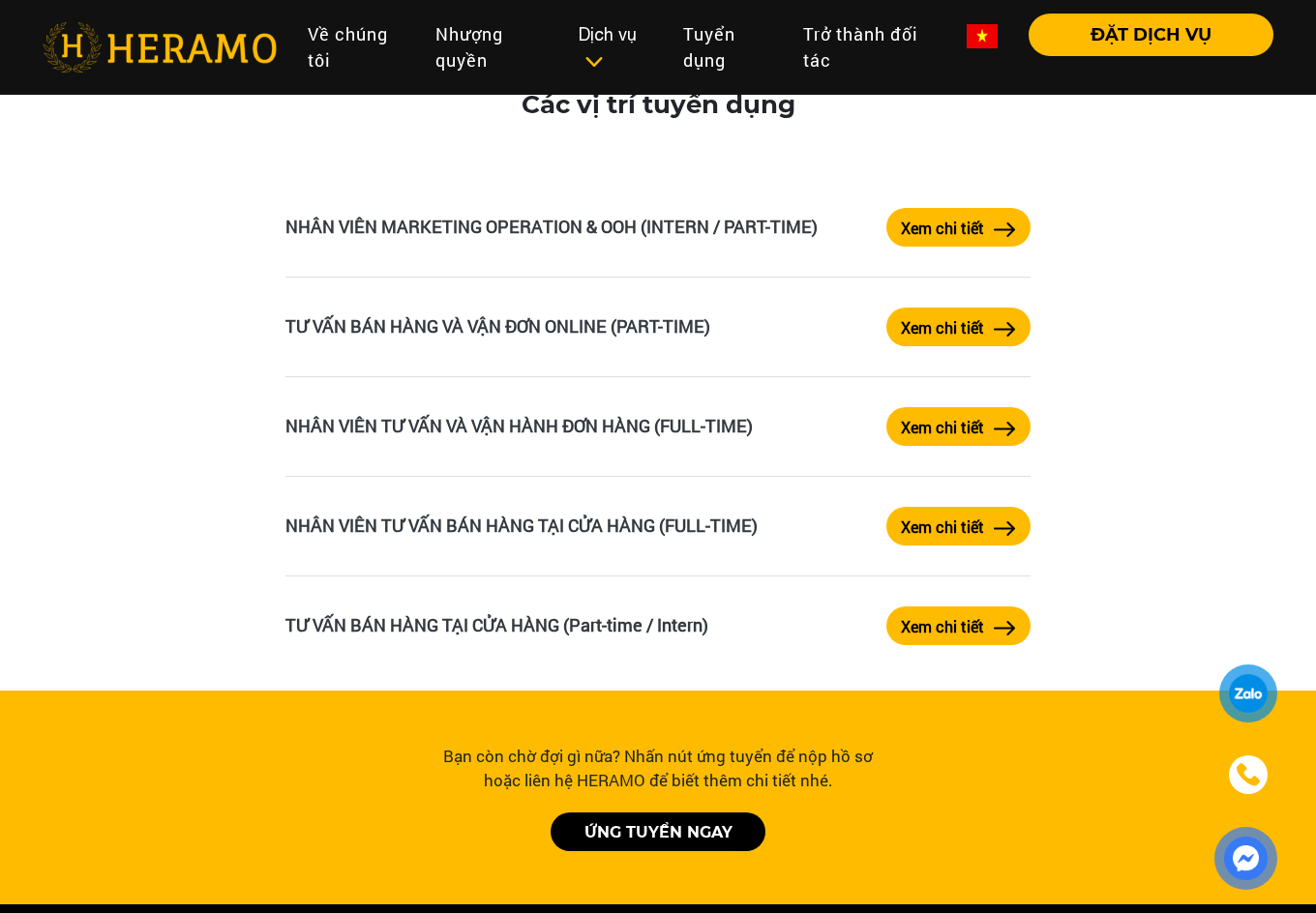 type 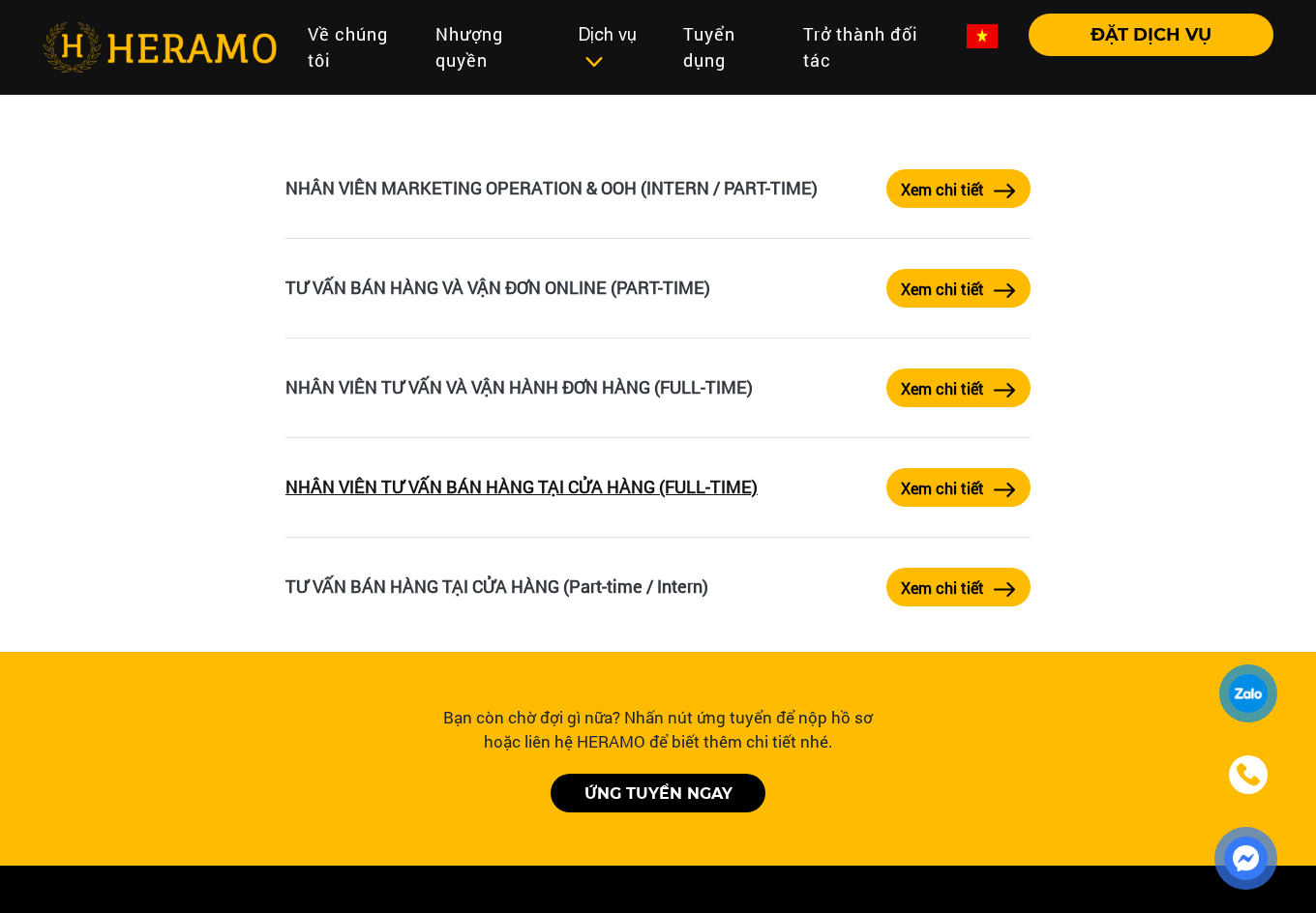 click on "NHÂN VIÊN TƯ VẤN BÁN HÀNG TẠI CỬA HÀNG (FULL-TIME)" at bounding box center [522, 486] 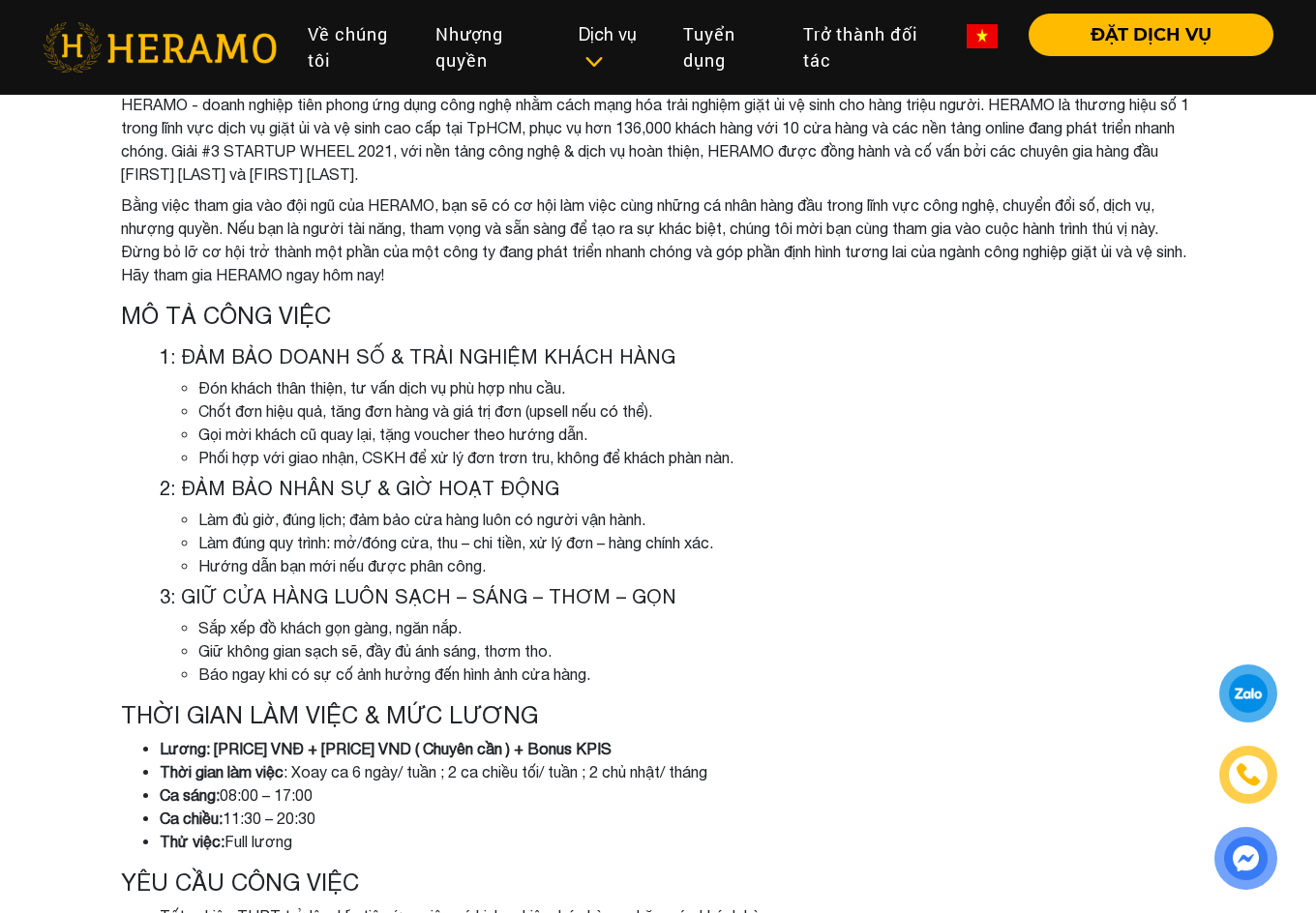 scroll, scrollTop: 0, scrollLeft: 0, axis: both 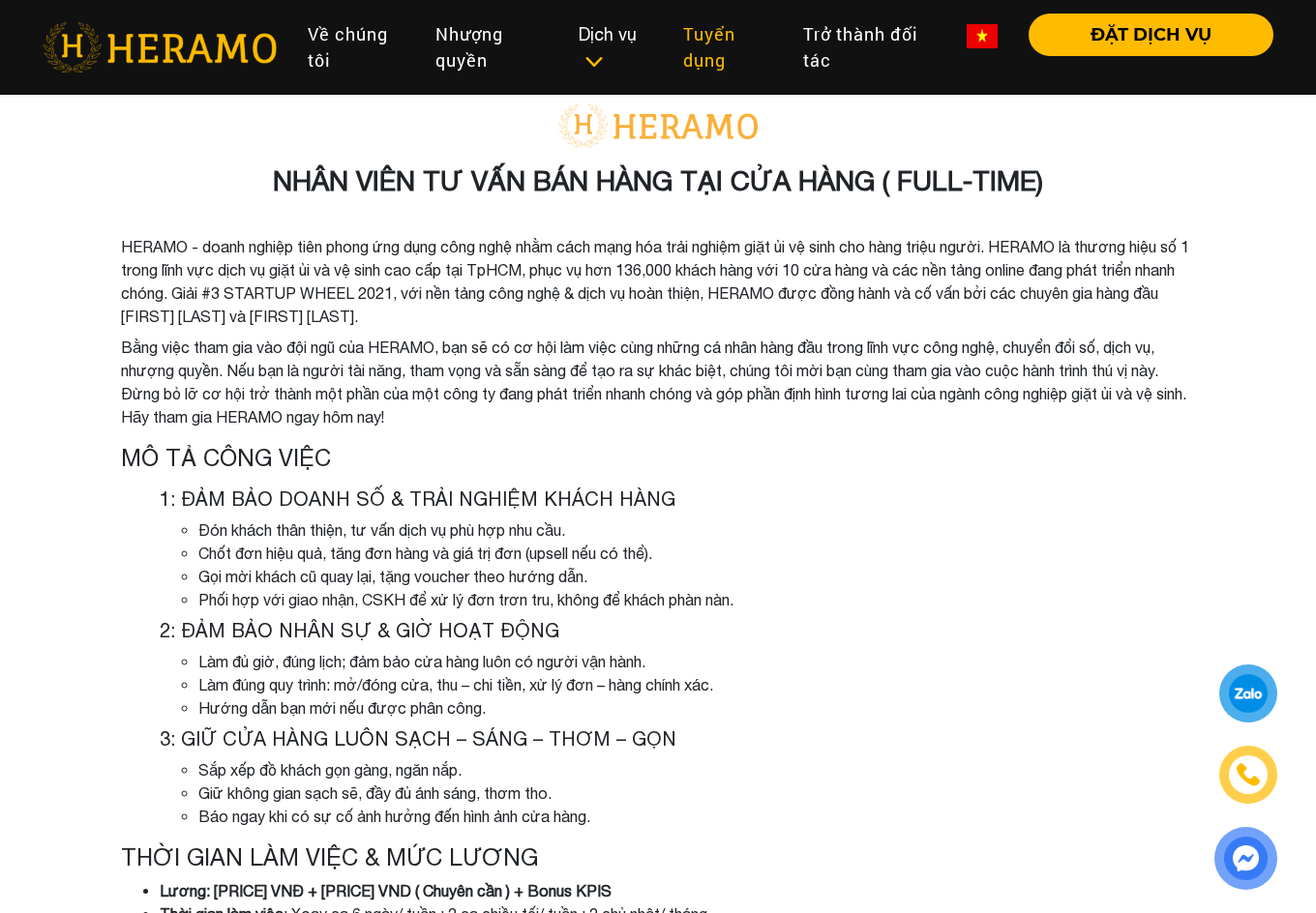 click on "Tuyển dụng" at bounding box center [728, 47] 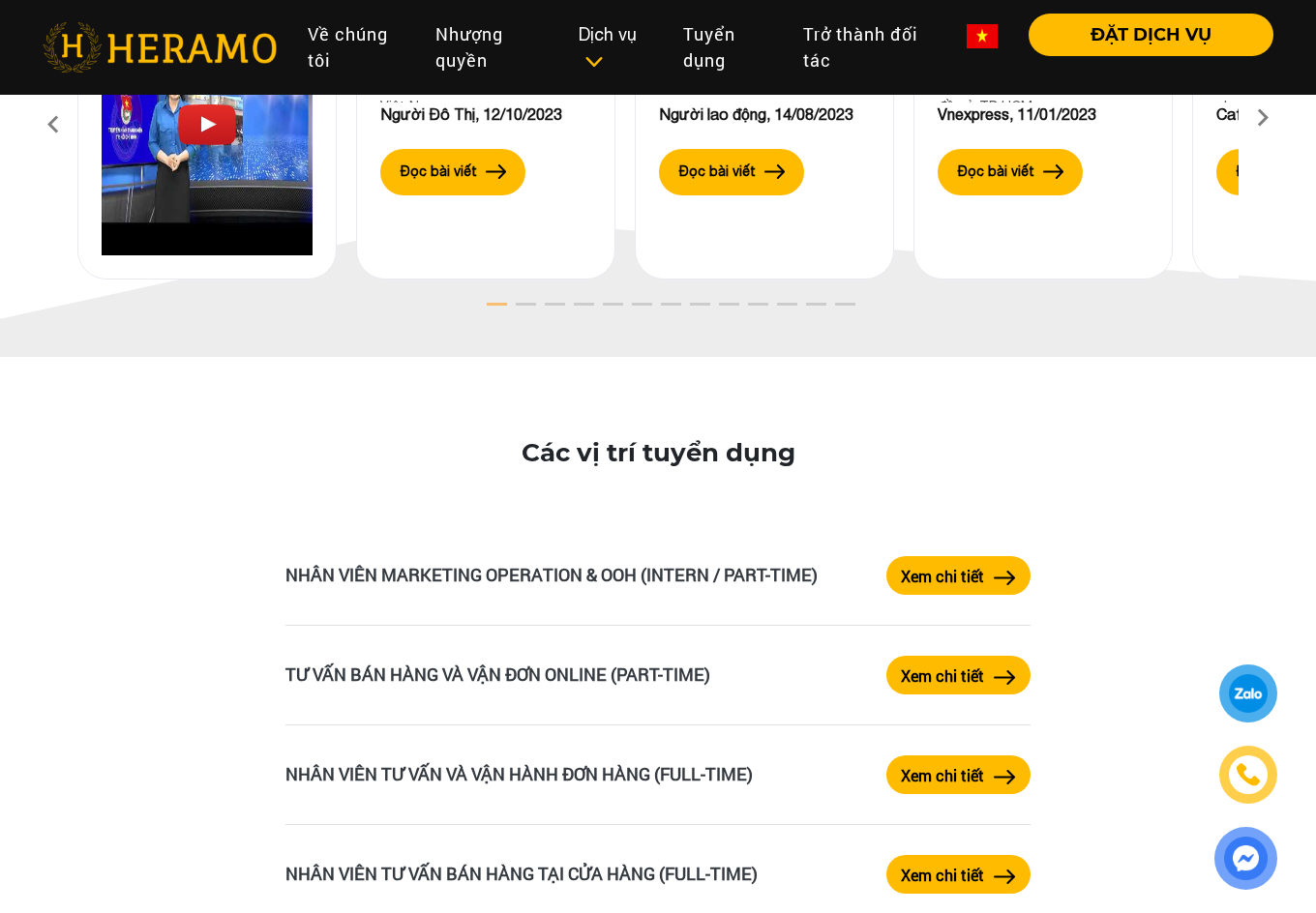 scroll, scrollTop: 3288, scrollLeft: 0, axis: vertical 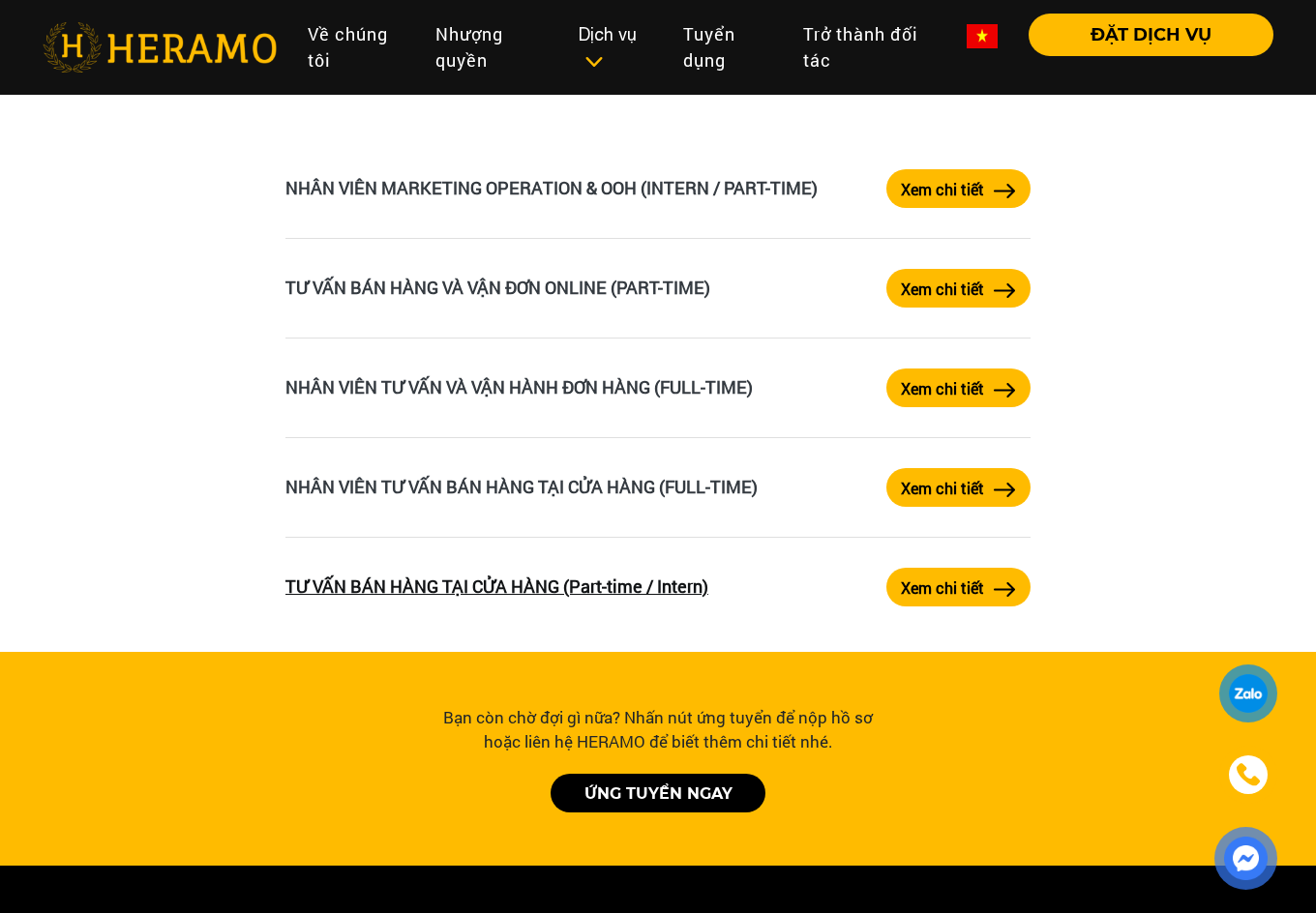 click on "TƯ VẤN BÁN HÀNG TẠI CỬA HÀNG (Part-time / Intern)" at bounding box center [496, 586] 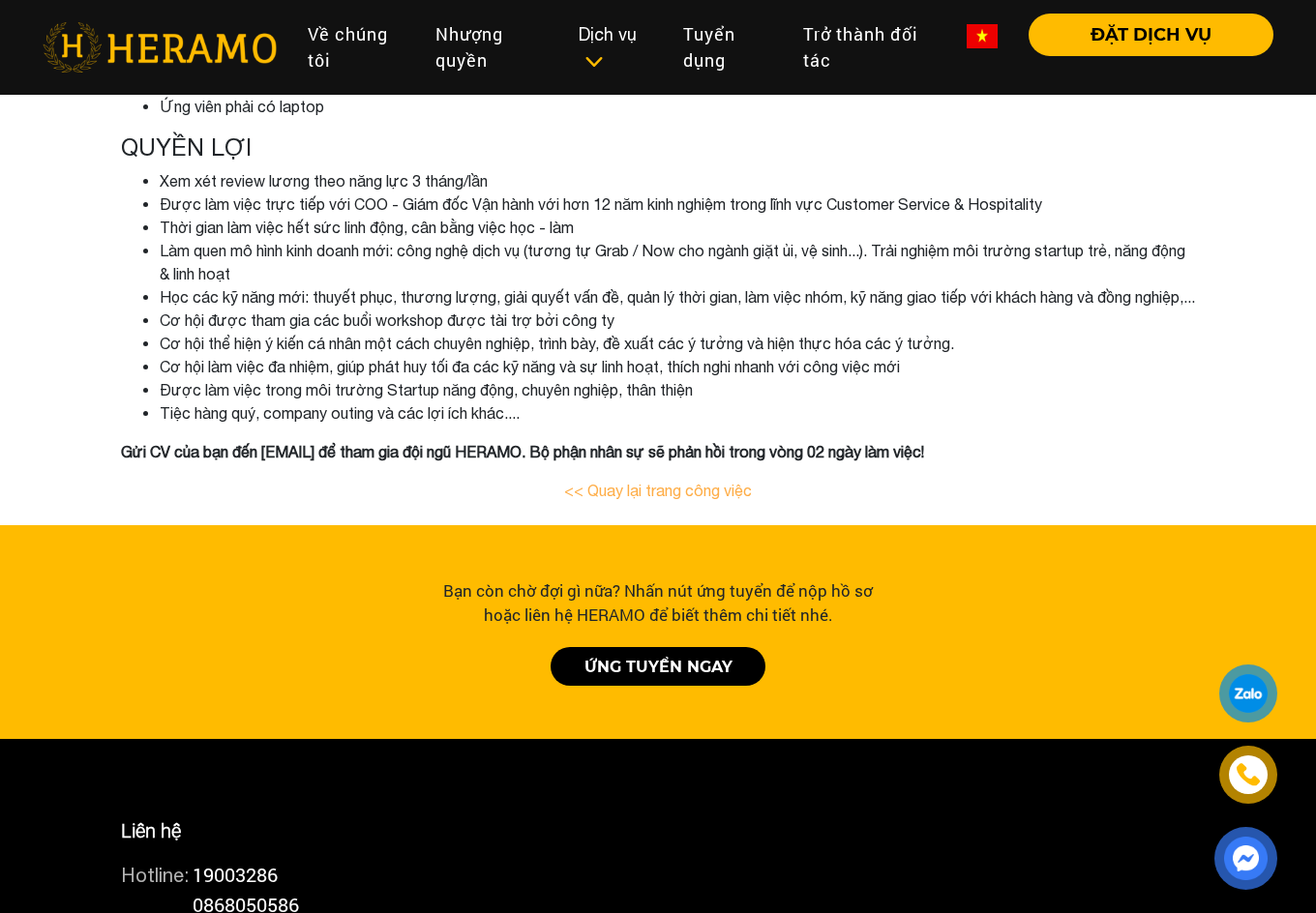 scroll, scrollTop: 0, scrollLeft: 0, axis: both 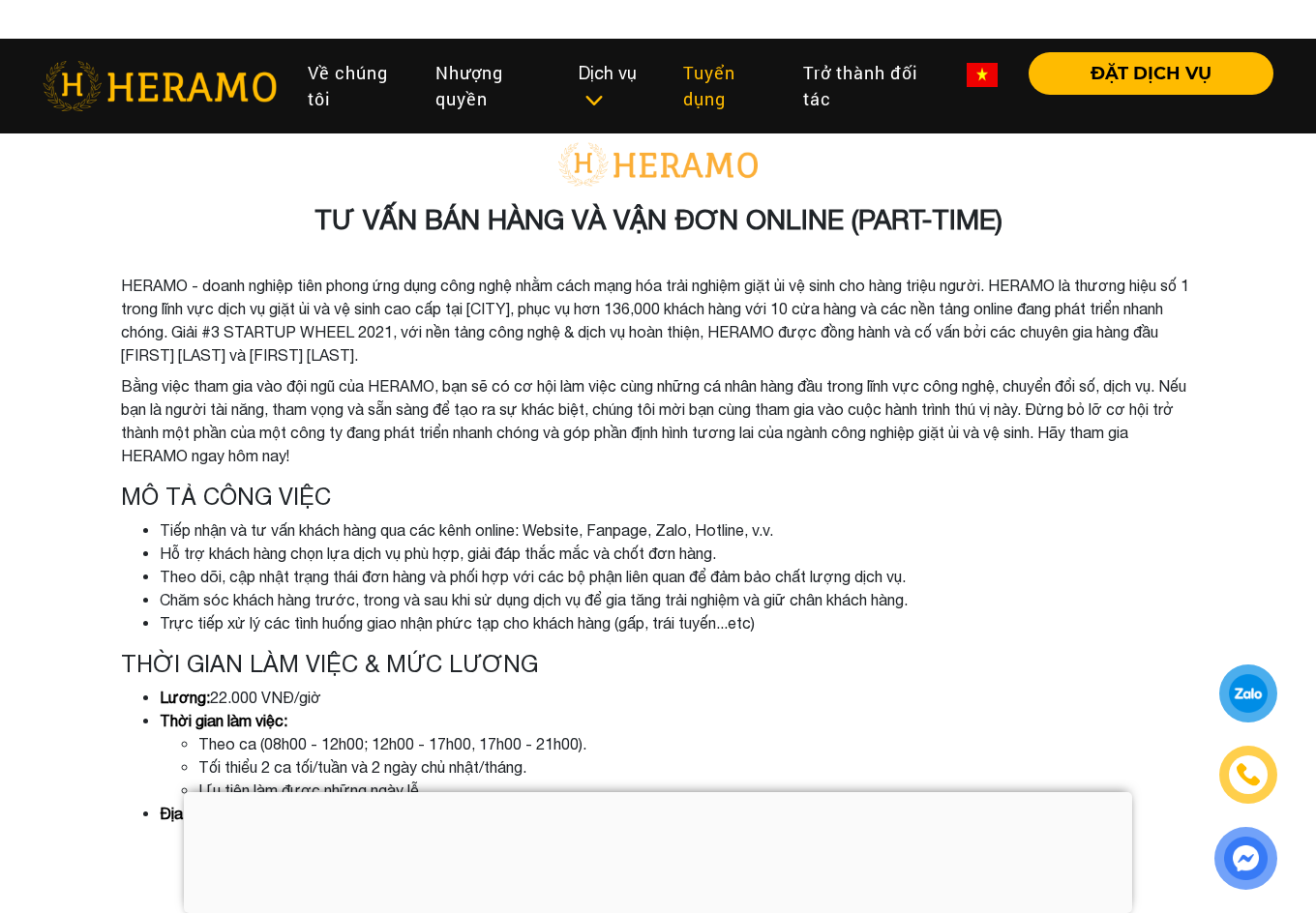click on "Tuyển dụng" at bounding box center [728, 86] 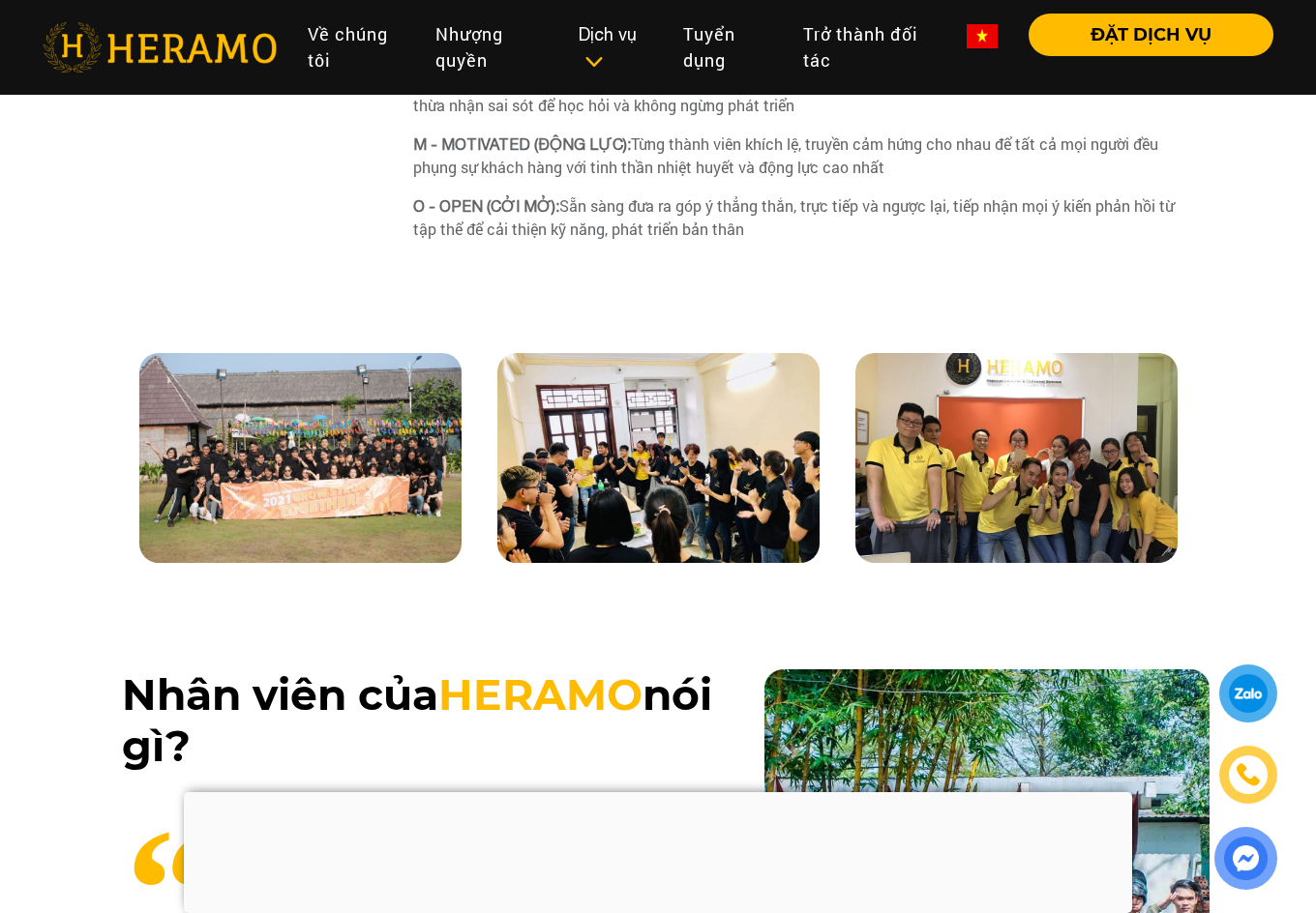 scroll, scrollTop: 1161, scrollLeft: 0, axis: vertical 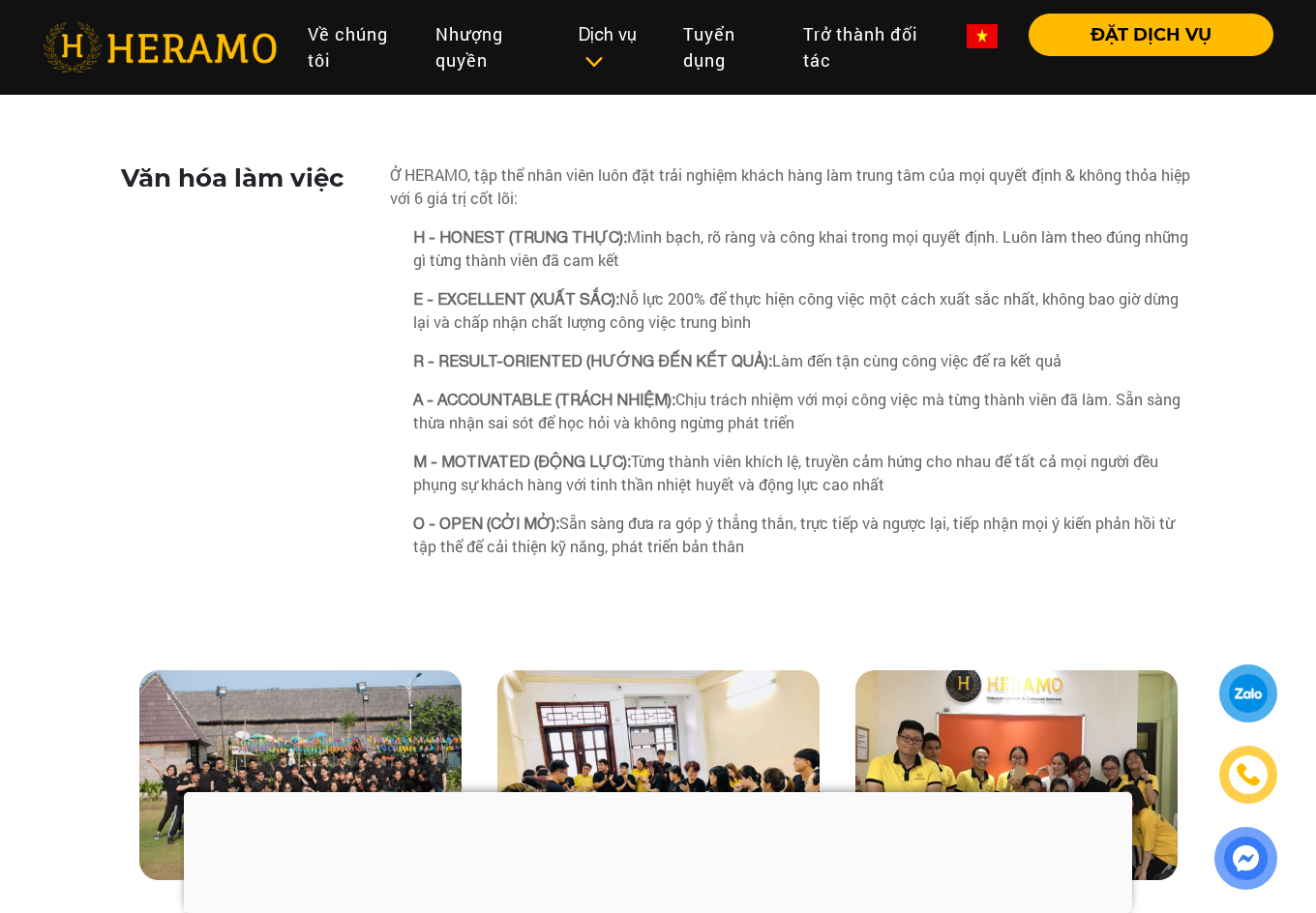 click at bounding box center [8, 4785] 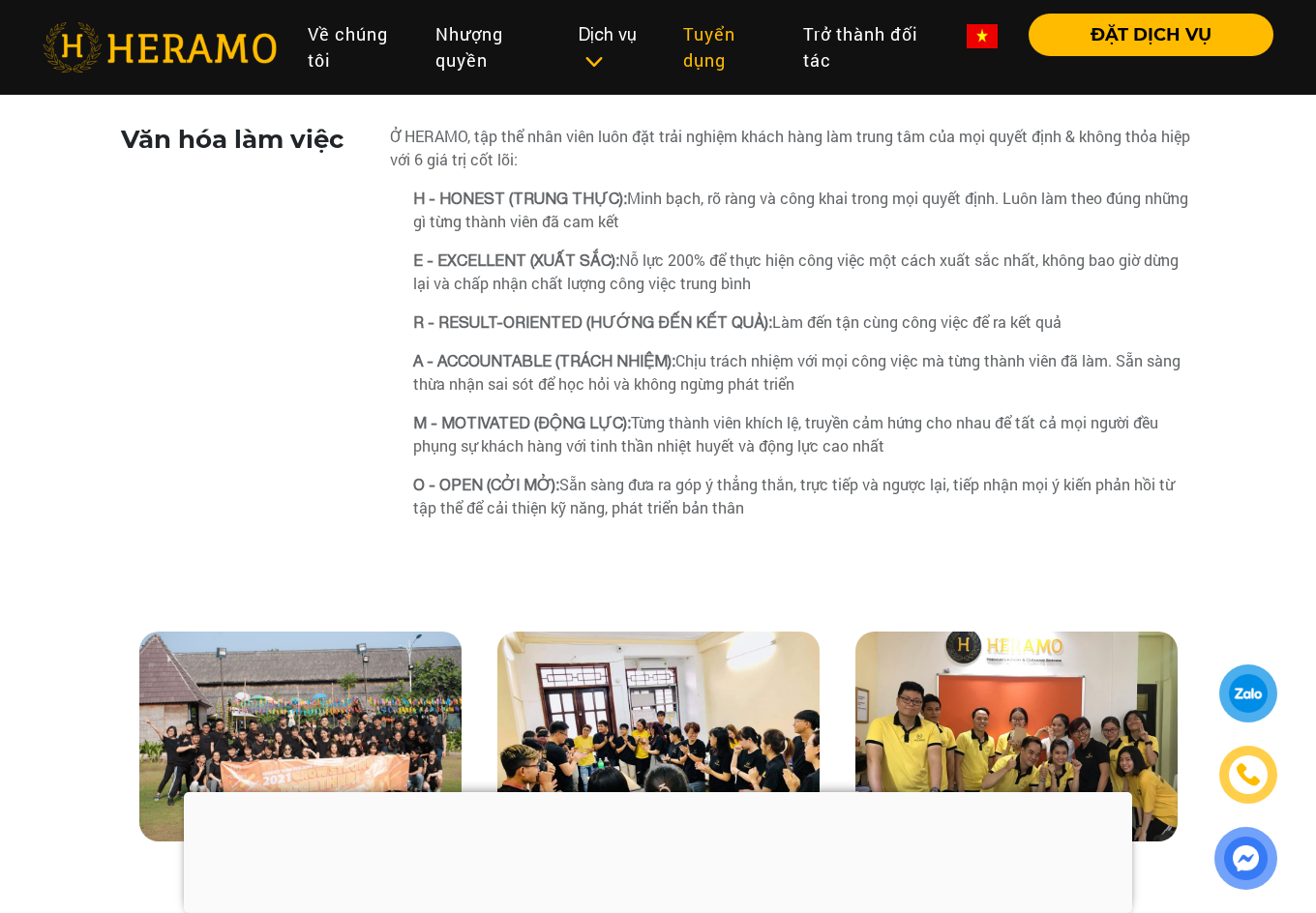 click on "Tuyển dụng" at bounding box center [728, 47] 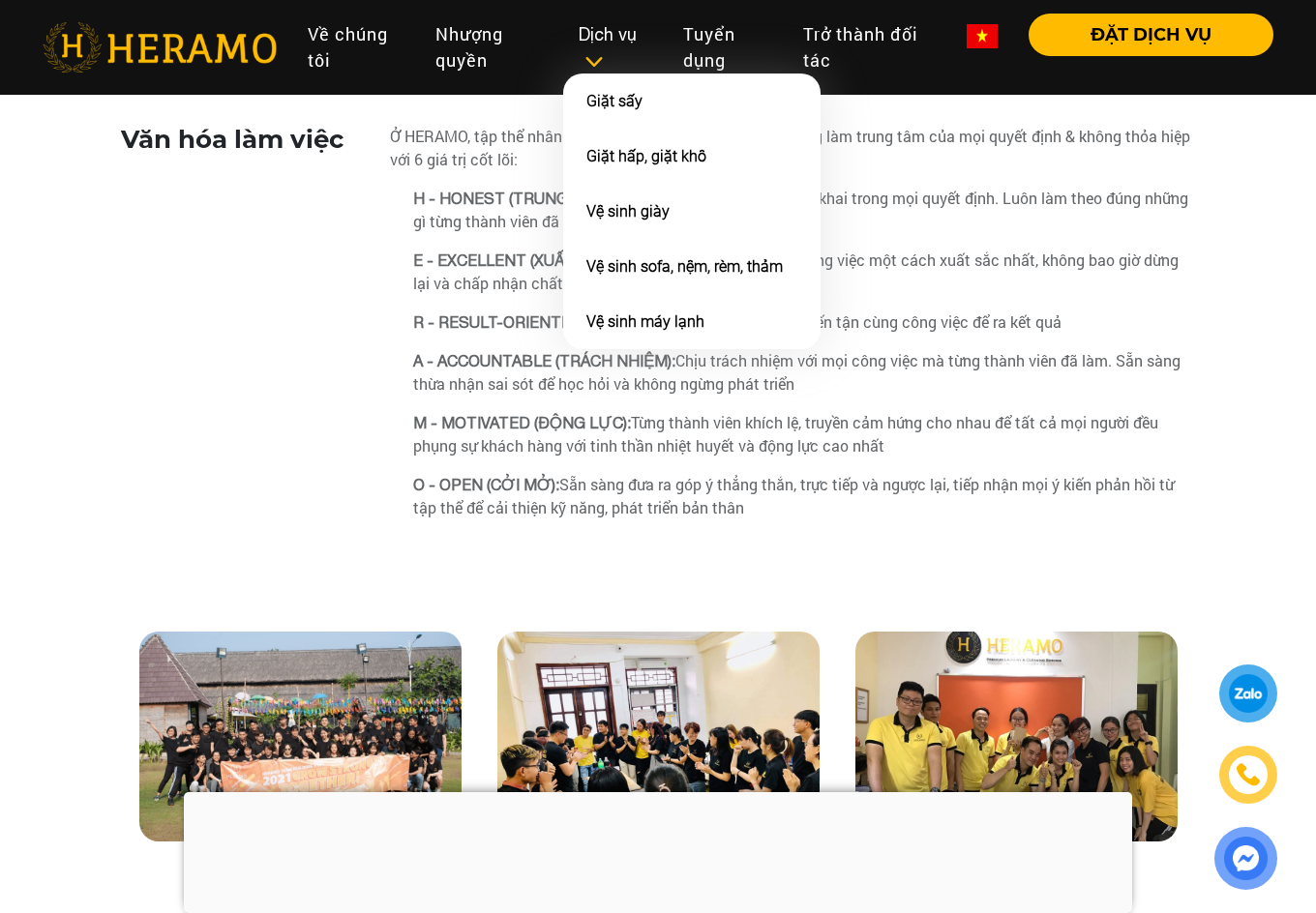 click on "Dịch vụ   Giặt sấy   Giặt hấp, giặt khô   Vệ sinh giày   Vệ sinh sofa, nệm, rèm, thảm   Vệ sinh máy lạnh" at bounding box center (615, 47) 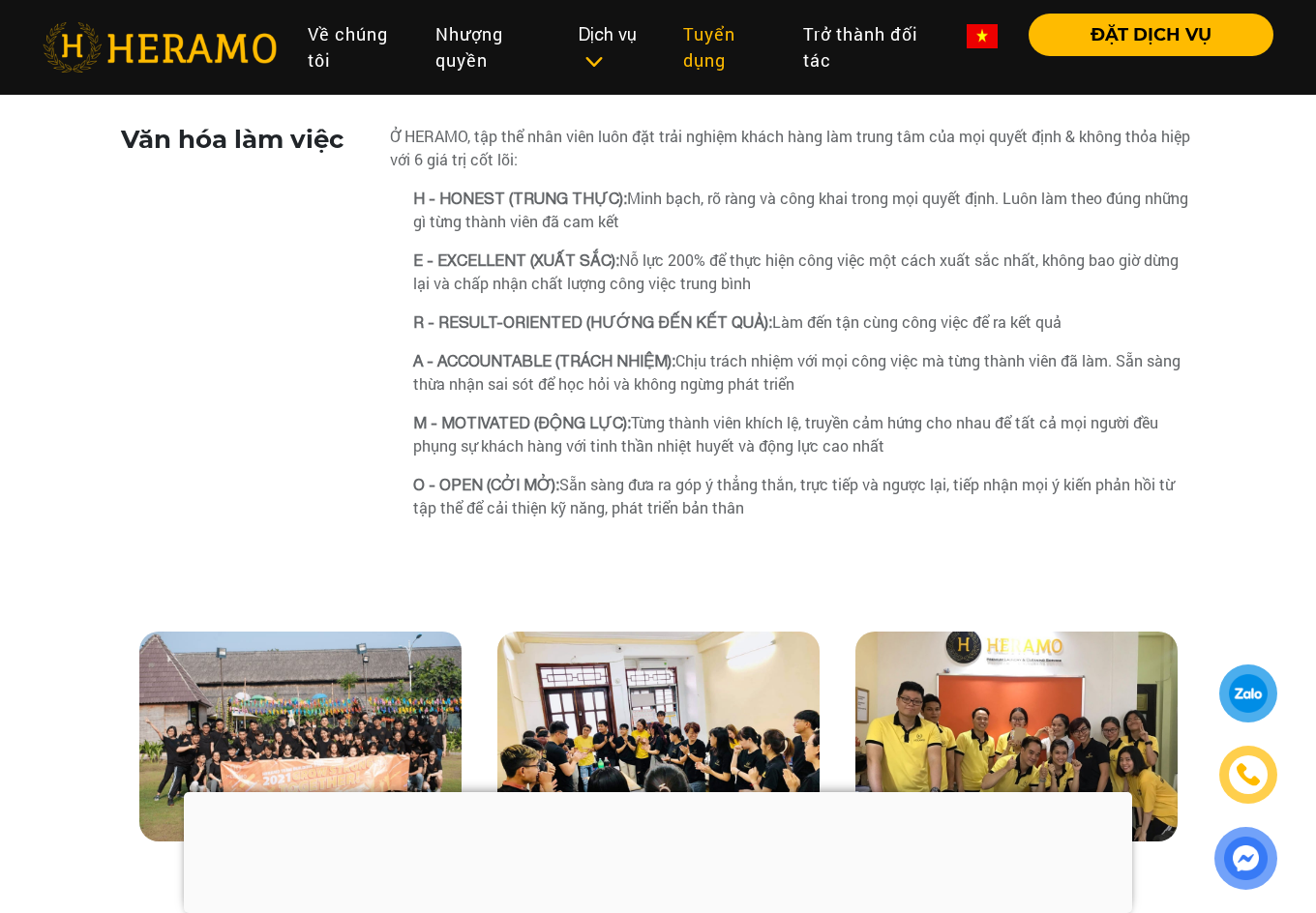 click on "Tuyển dụng" at bounding box center [728, 47] 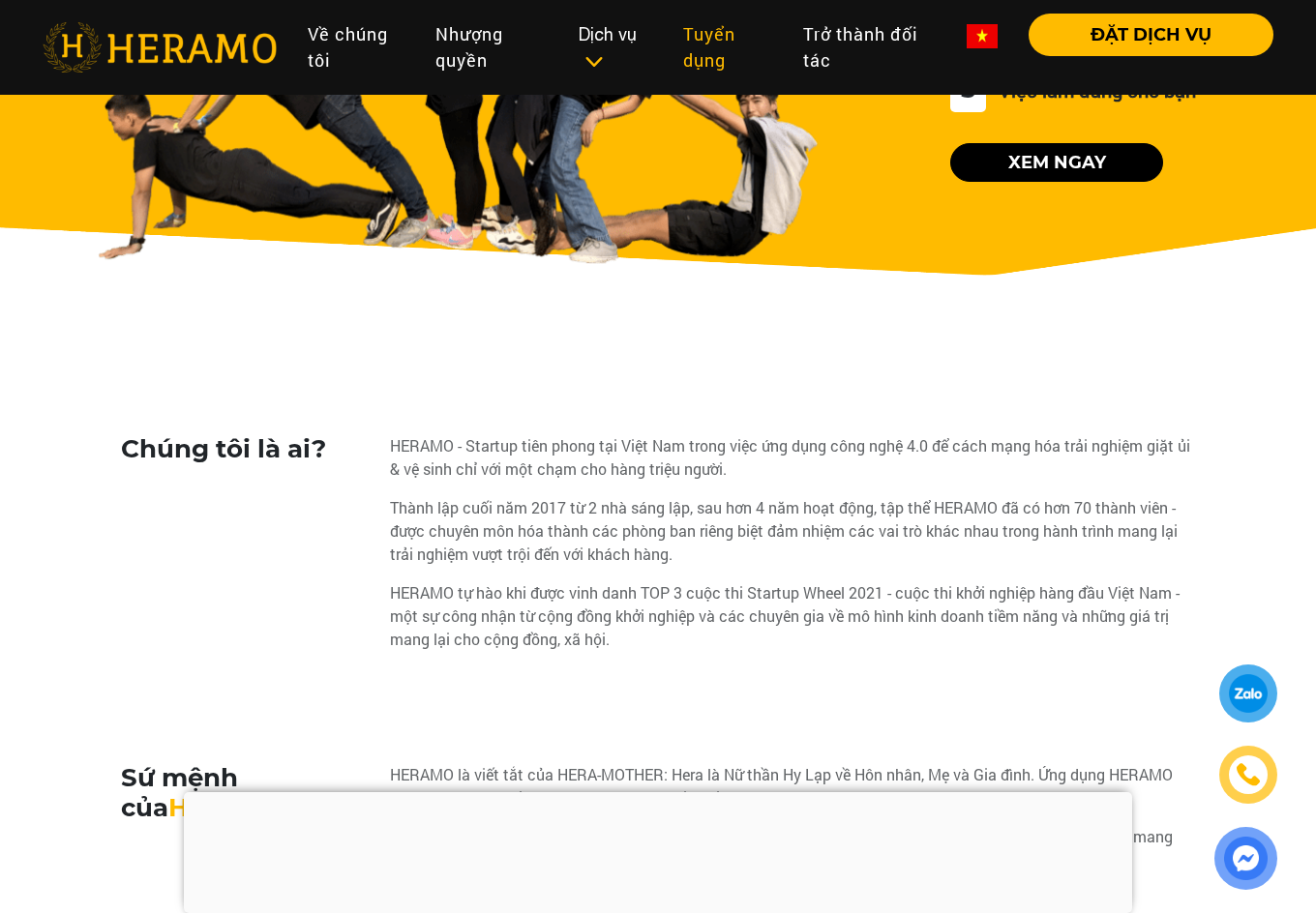 scroll, scrollTop: 0, scrollLeft: 0, axis: both 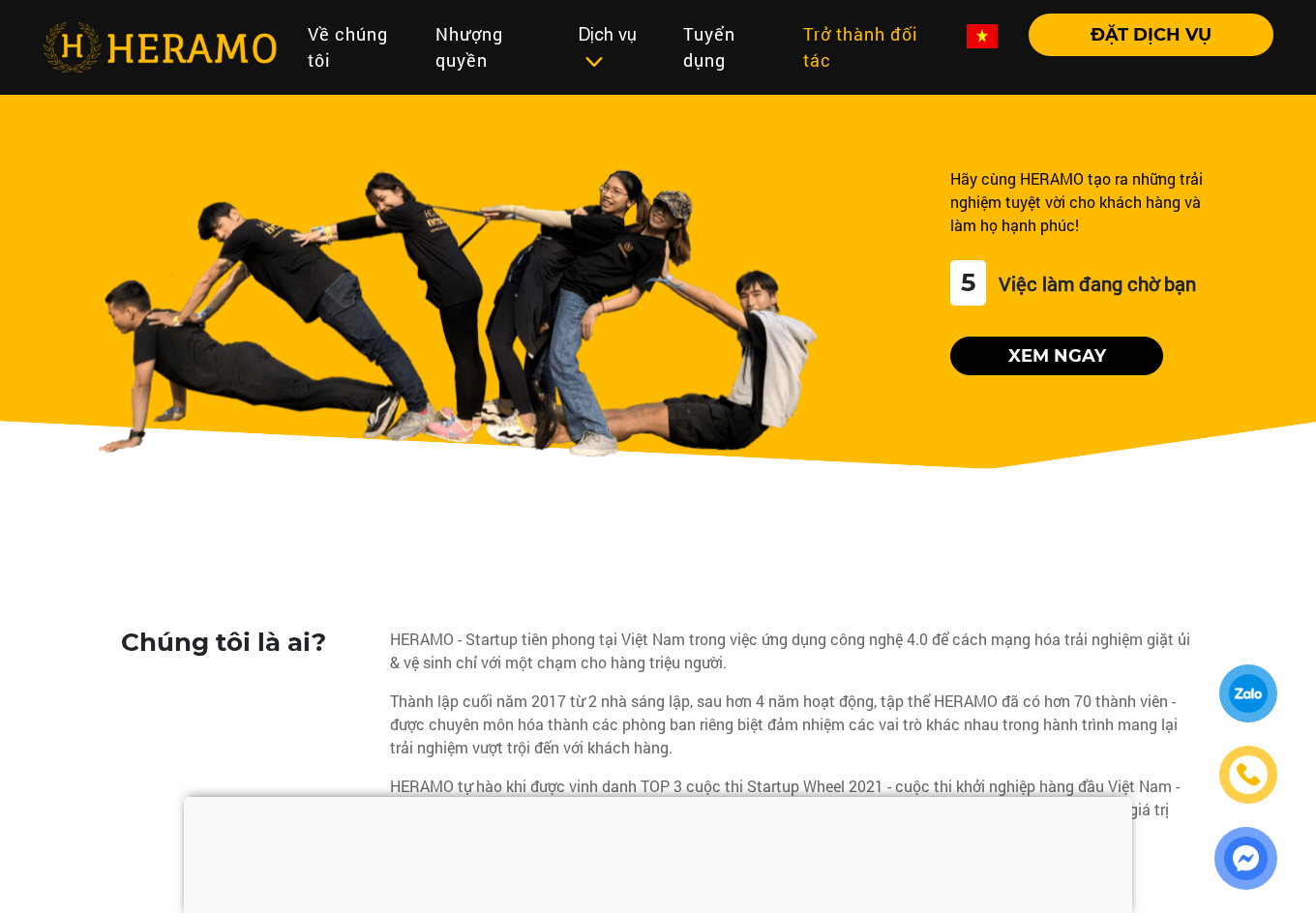 click on "Trở thành đối tác" at bounding box center (869, 47) 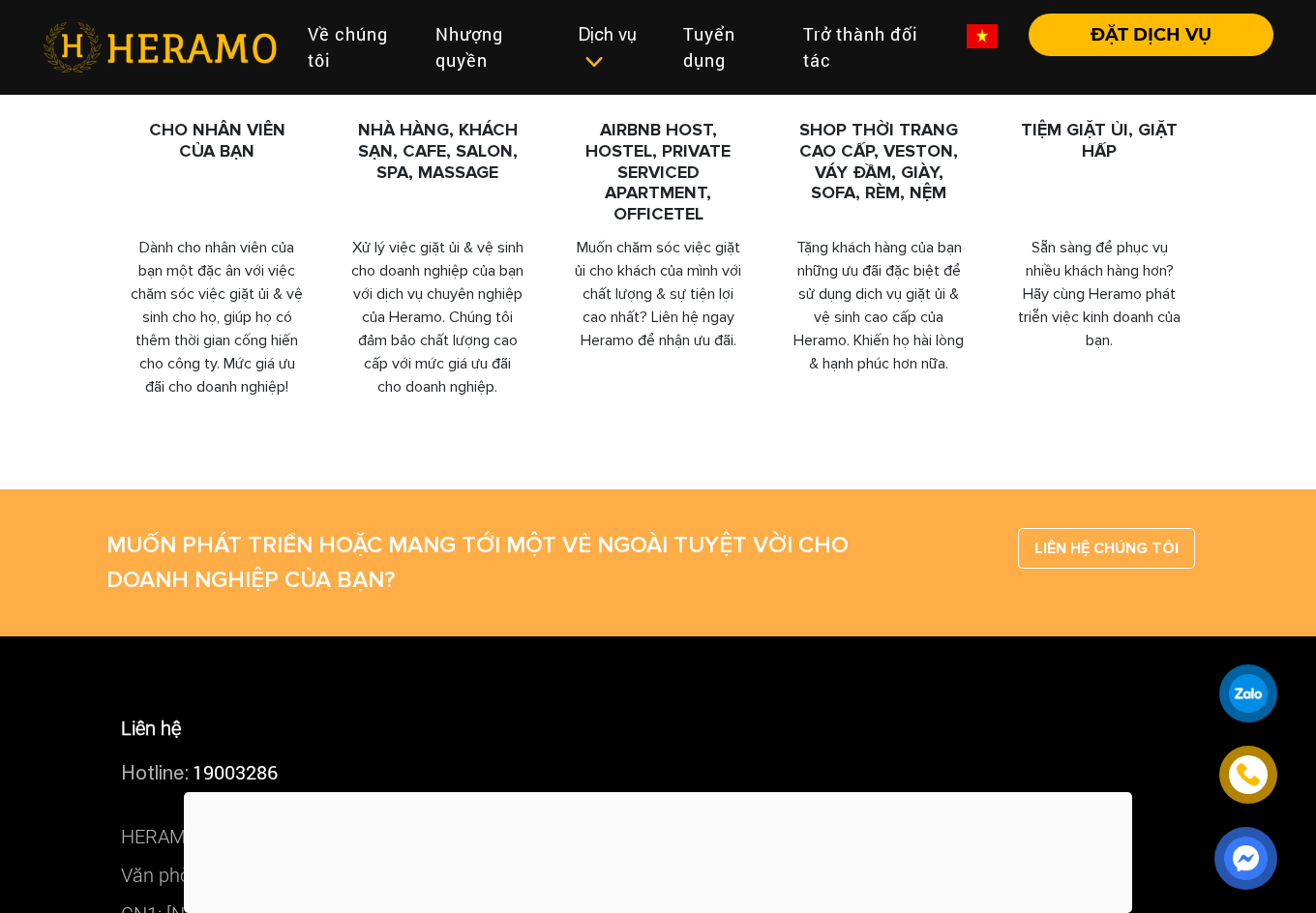 scroll, scrollTop: 1257, scrollLeft: 0, axis: vertical 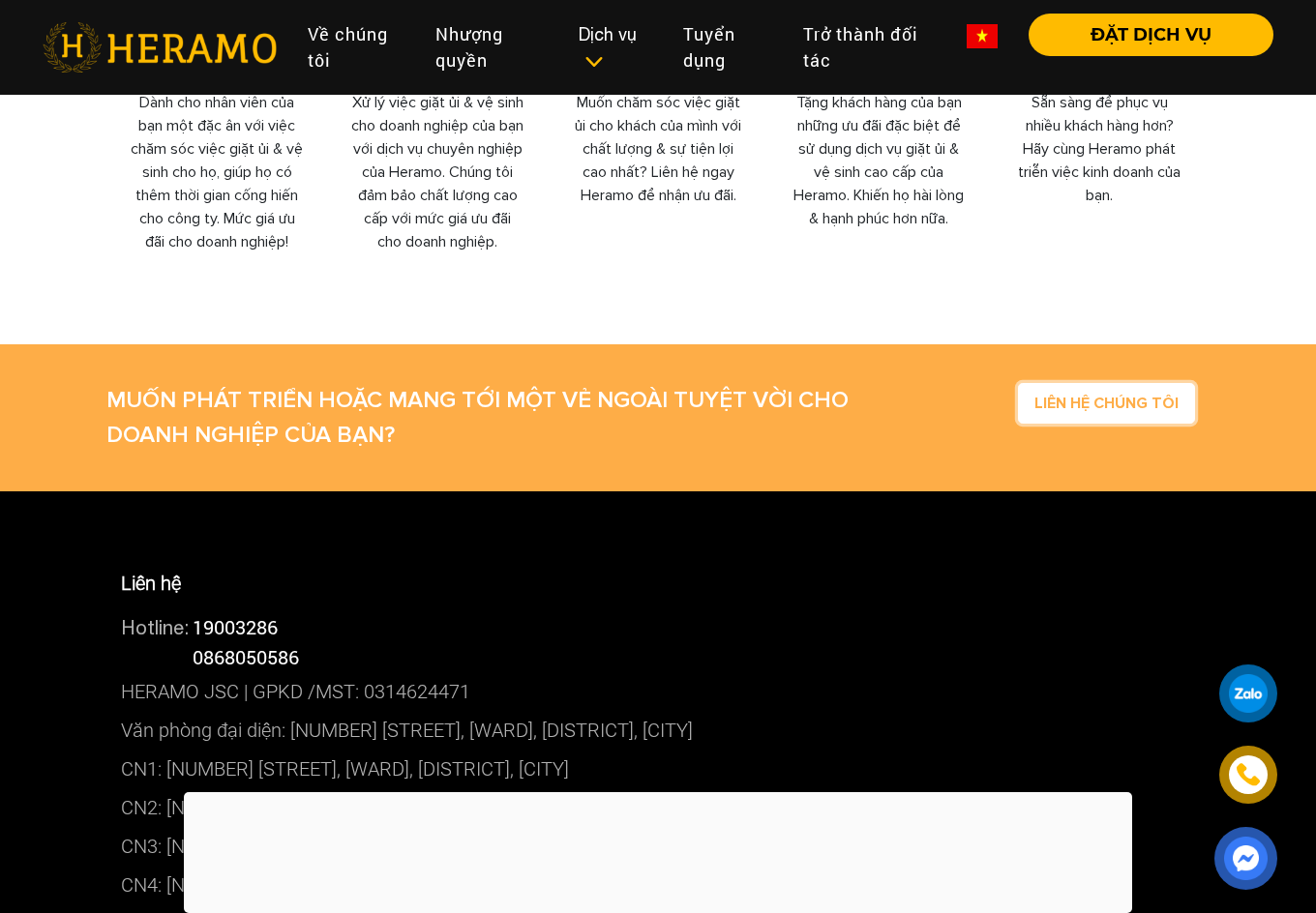 click on "LIÊN HỆ CHÚNG TÔI" at bounding box center [1106, 403] 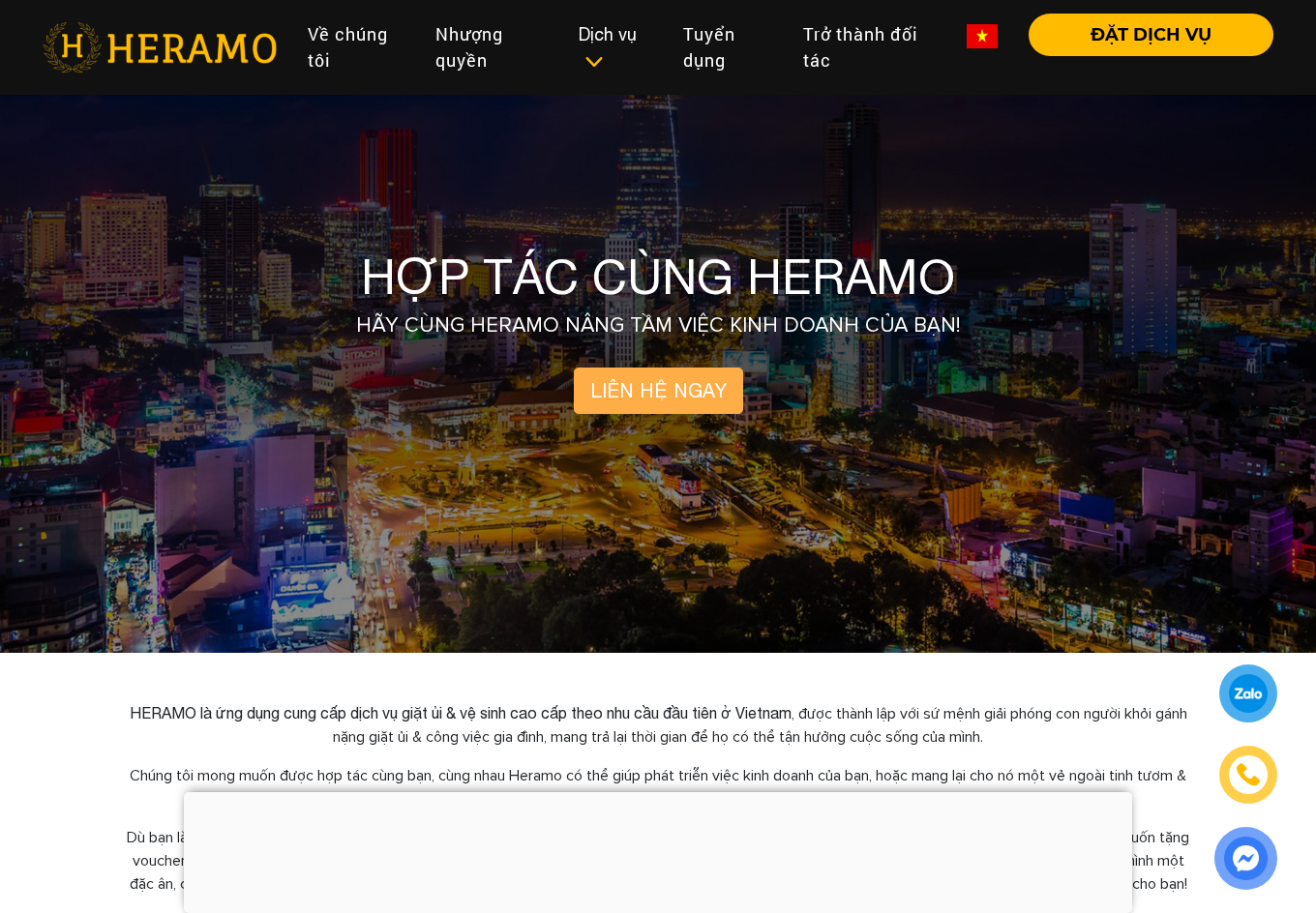 scroll, scrollTop: 0, scrollLeft: 0, axis: both 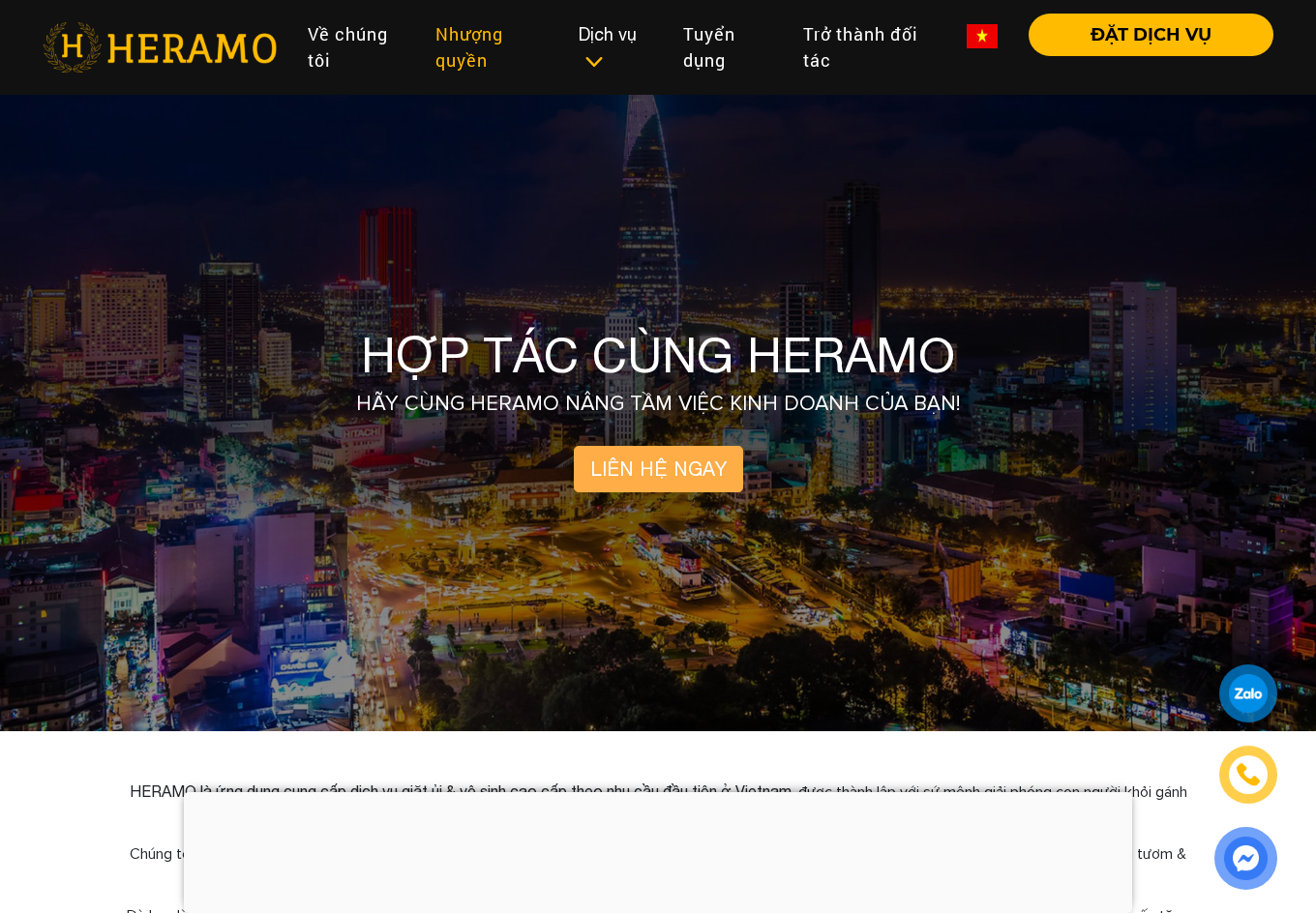 click on "Nhượng quyền" at bounding box center [492, 47] 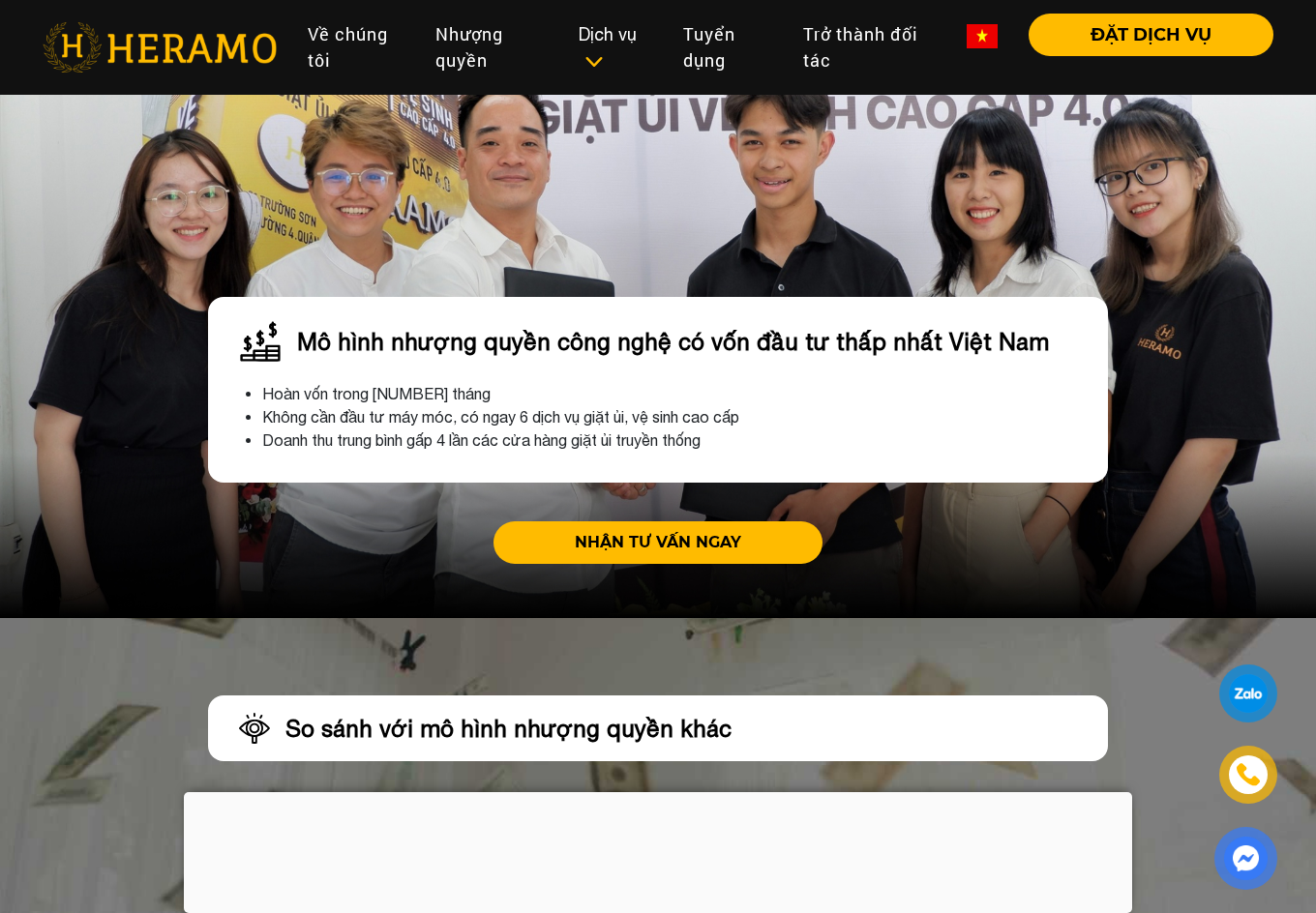 scroll, scrollTop: 5706, scrollLeft: 0, axis: vertical 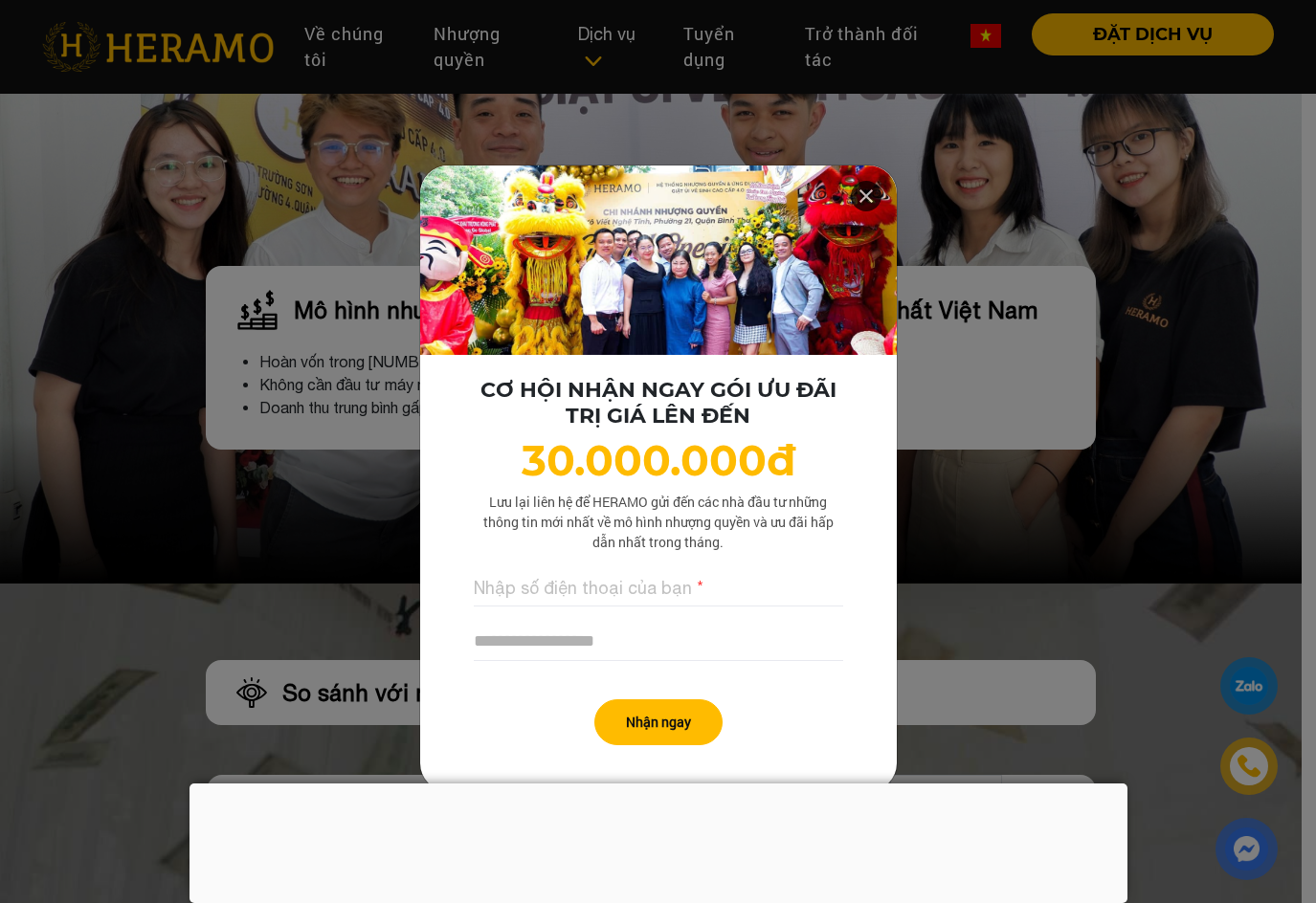 click at bounding box center [866, 196] 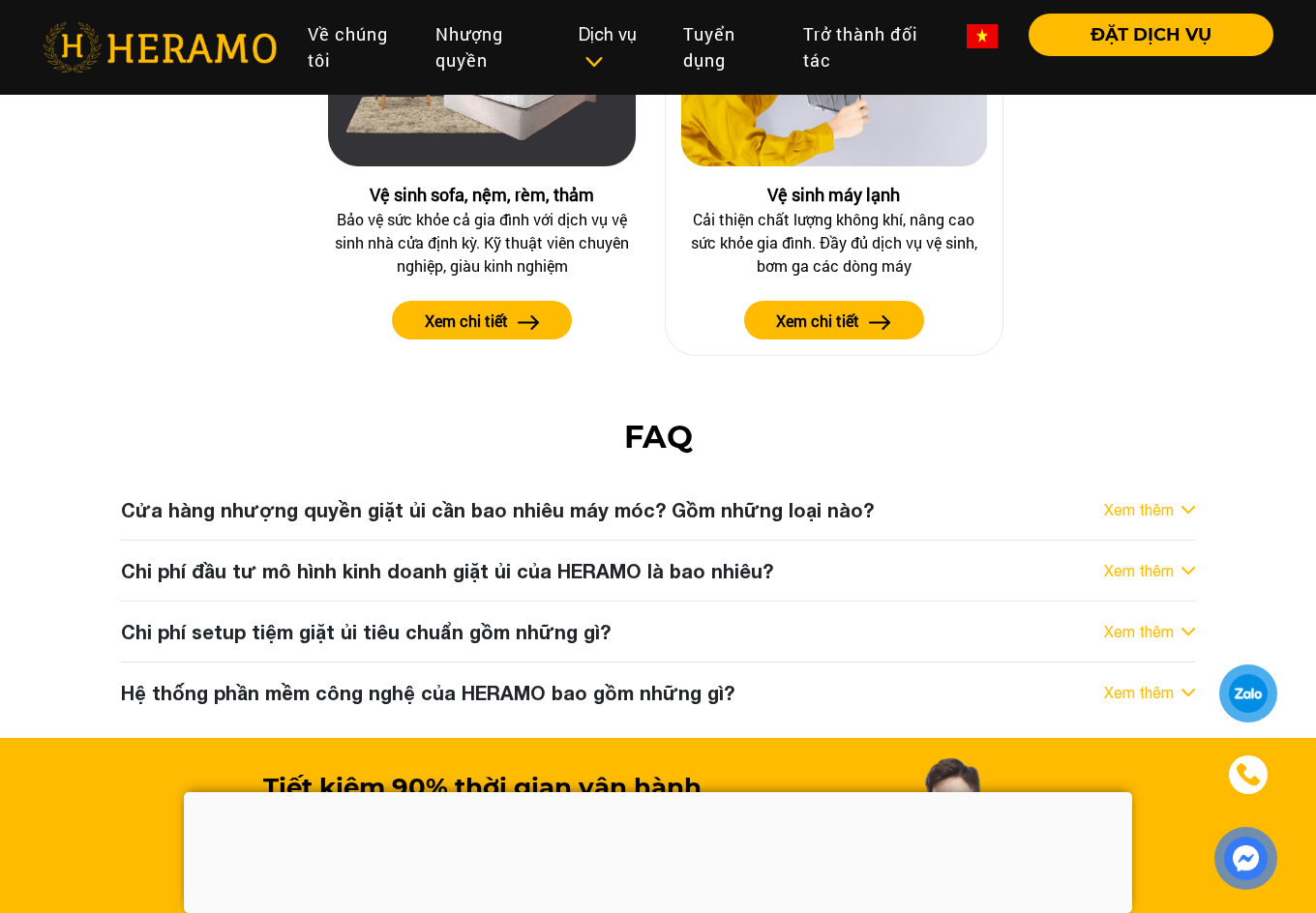 scroll, scrollTop: 9670, scrollLeft: 0, axis: vertical 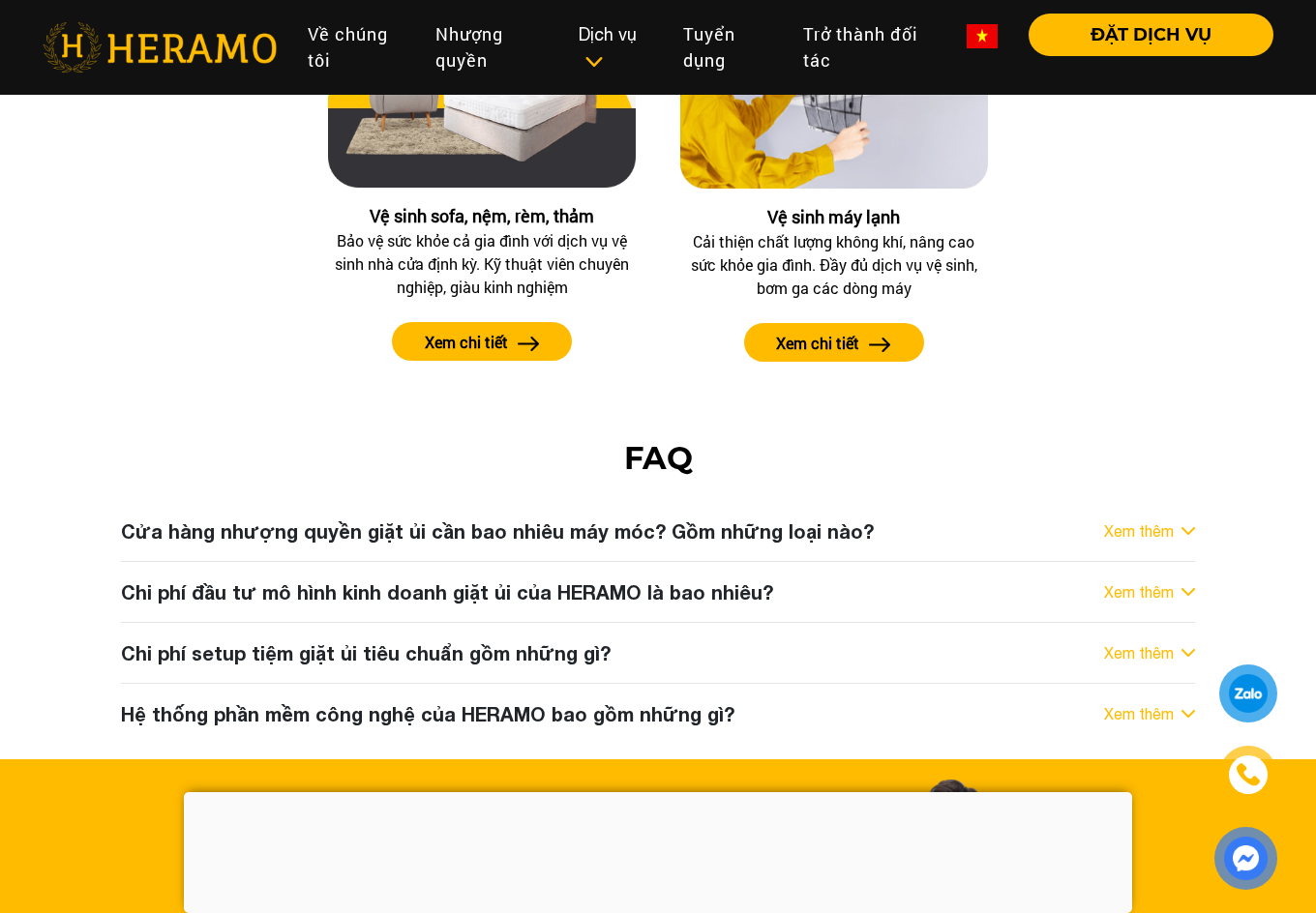 click on "Xem thêm" at bounding box center (1139, 531) 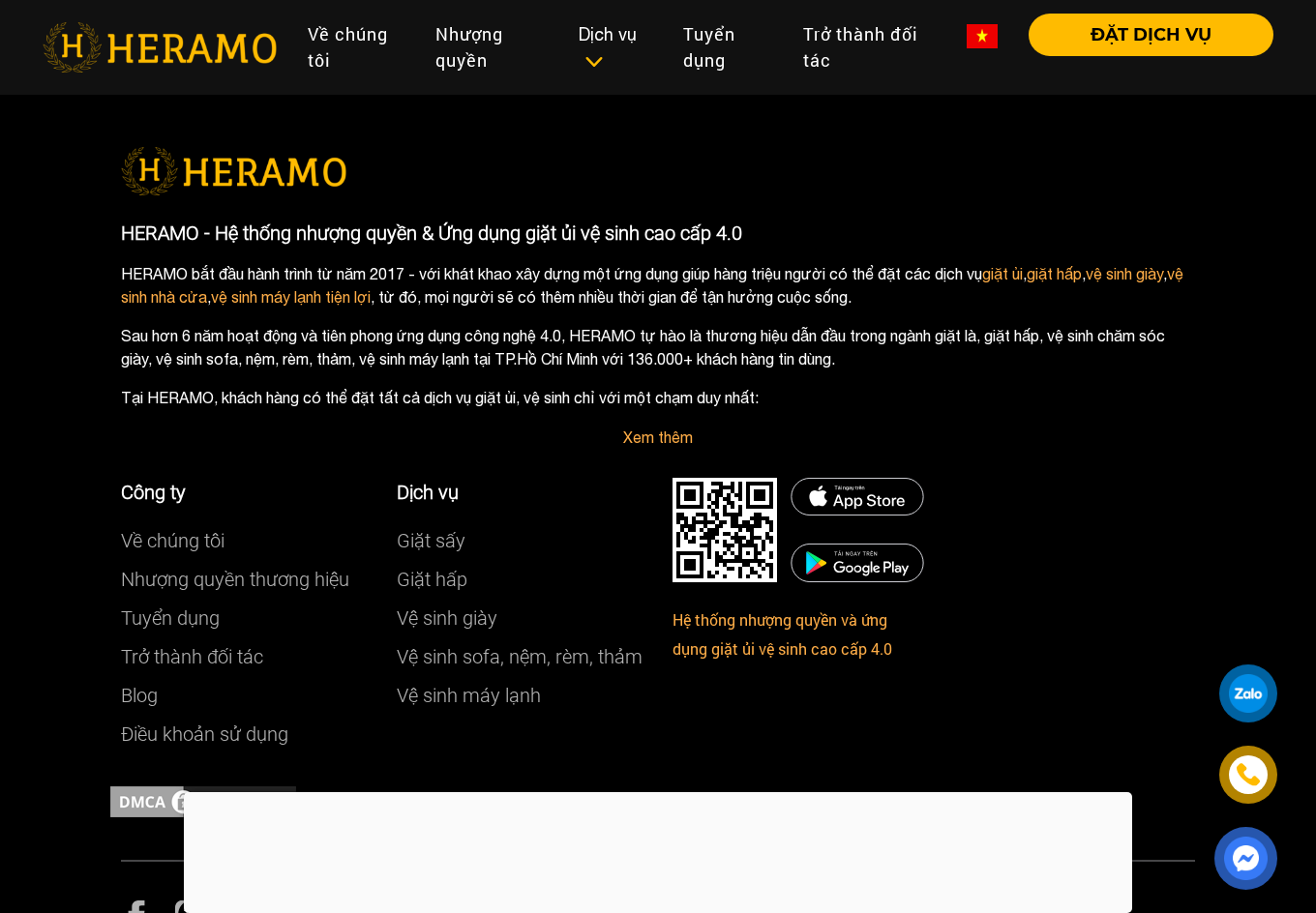 scroll, scrollTop: 11497, scrollLeft: 0, axis: vertical 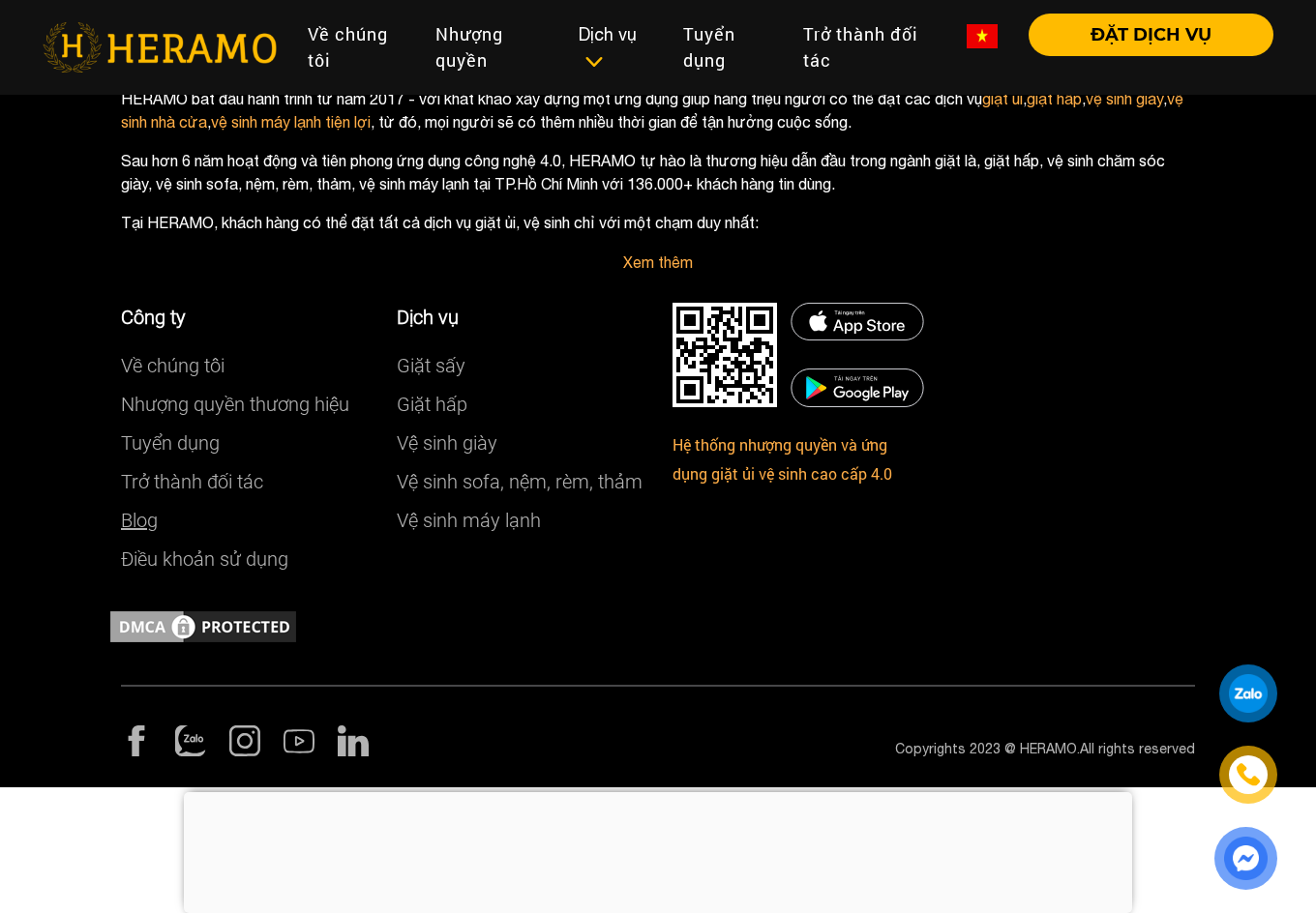 click on "Blog" at bounding box center [139, 520] 